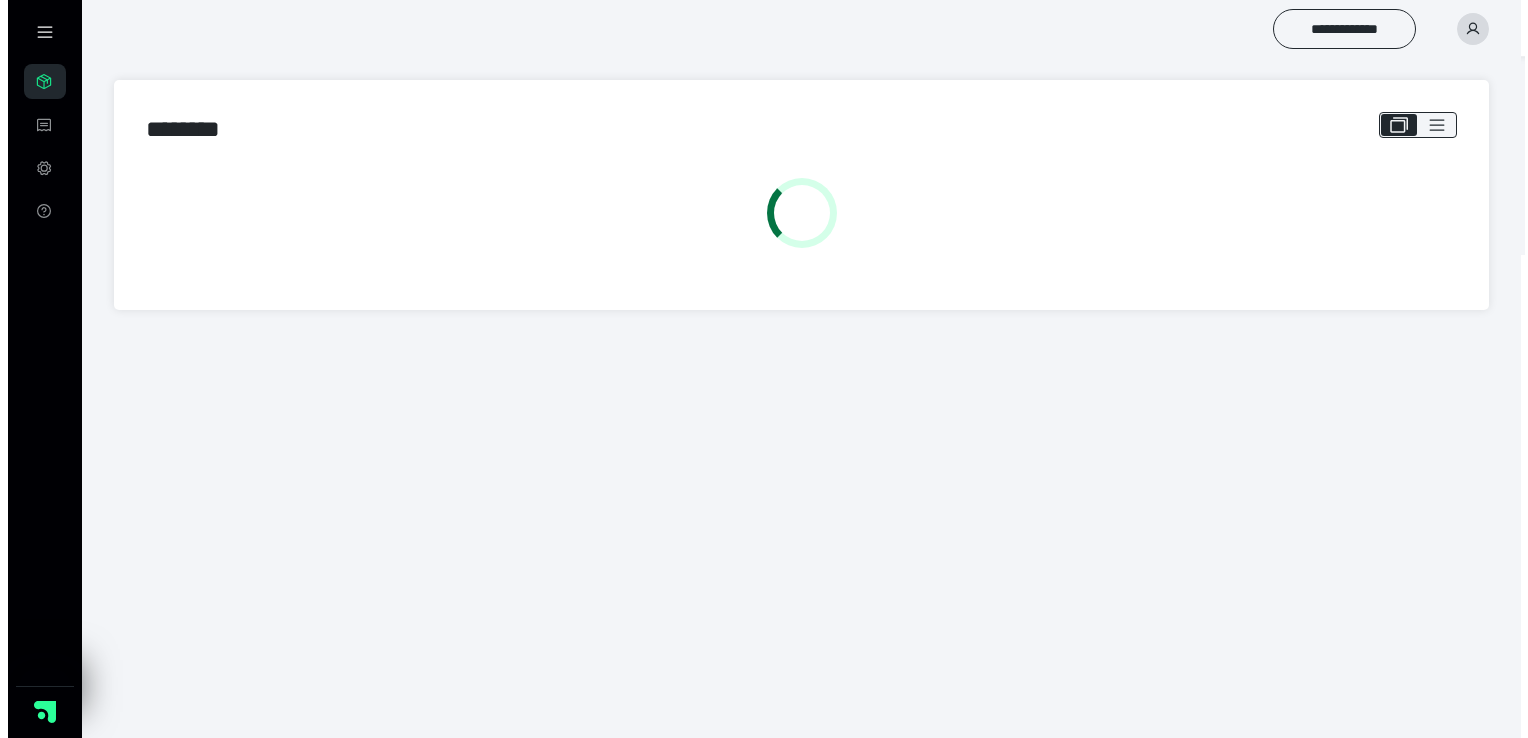 scroll, scrollTop: 0, scrollLeft: 0, axis: both 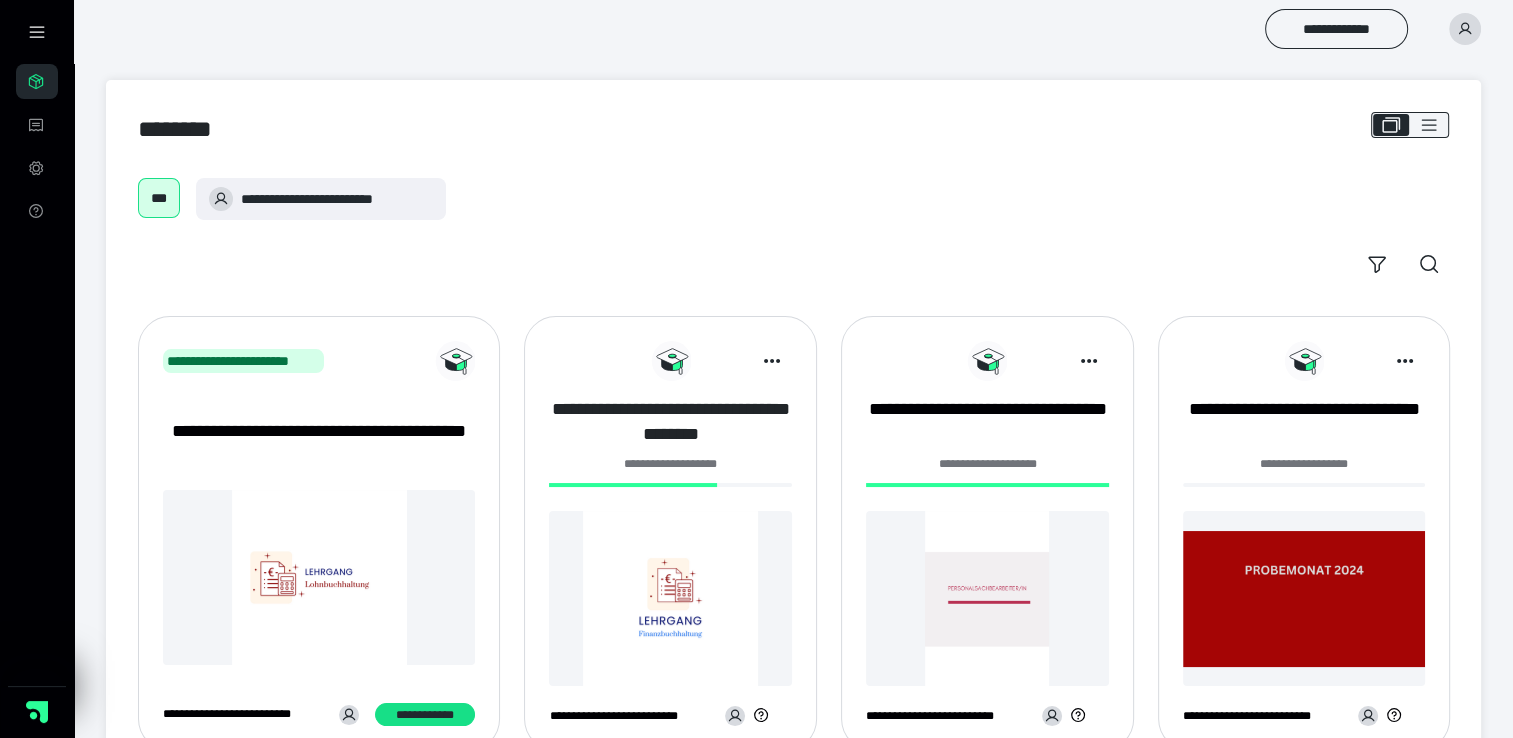 click on "**********" at bounding box center [670, 422] 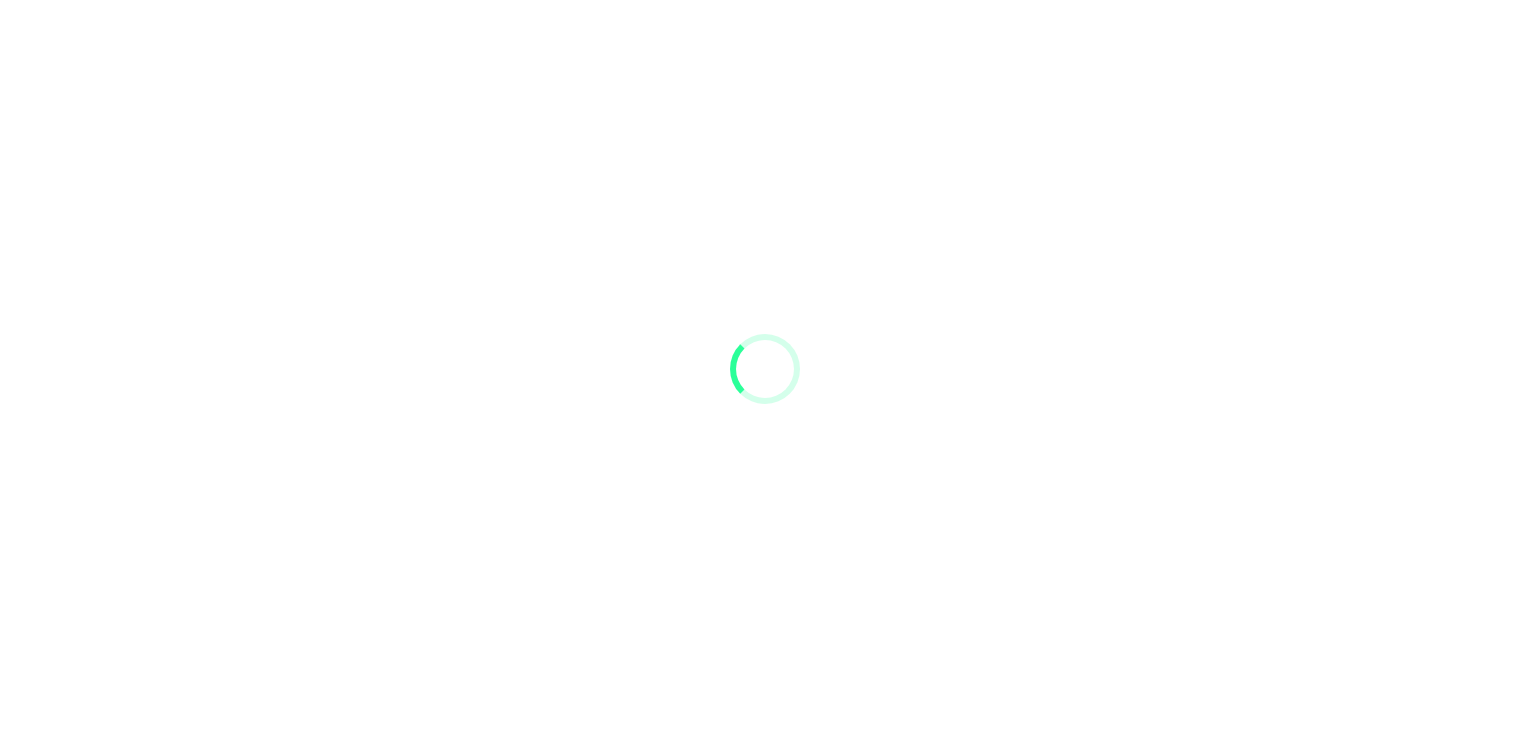 scroll, scrollTop: 0, scrollLeft: 0, axis: both 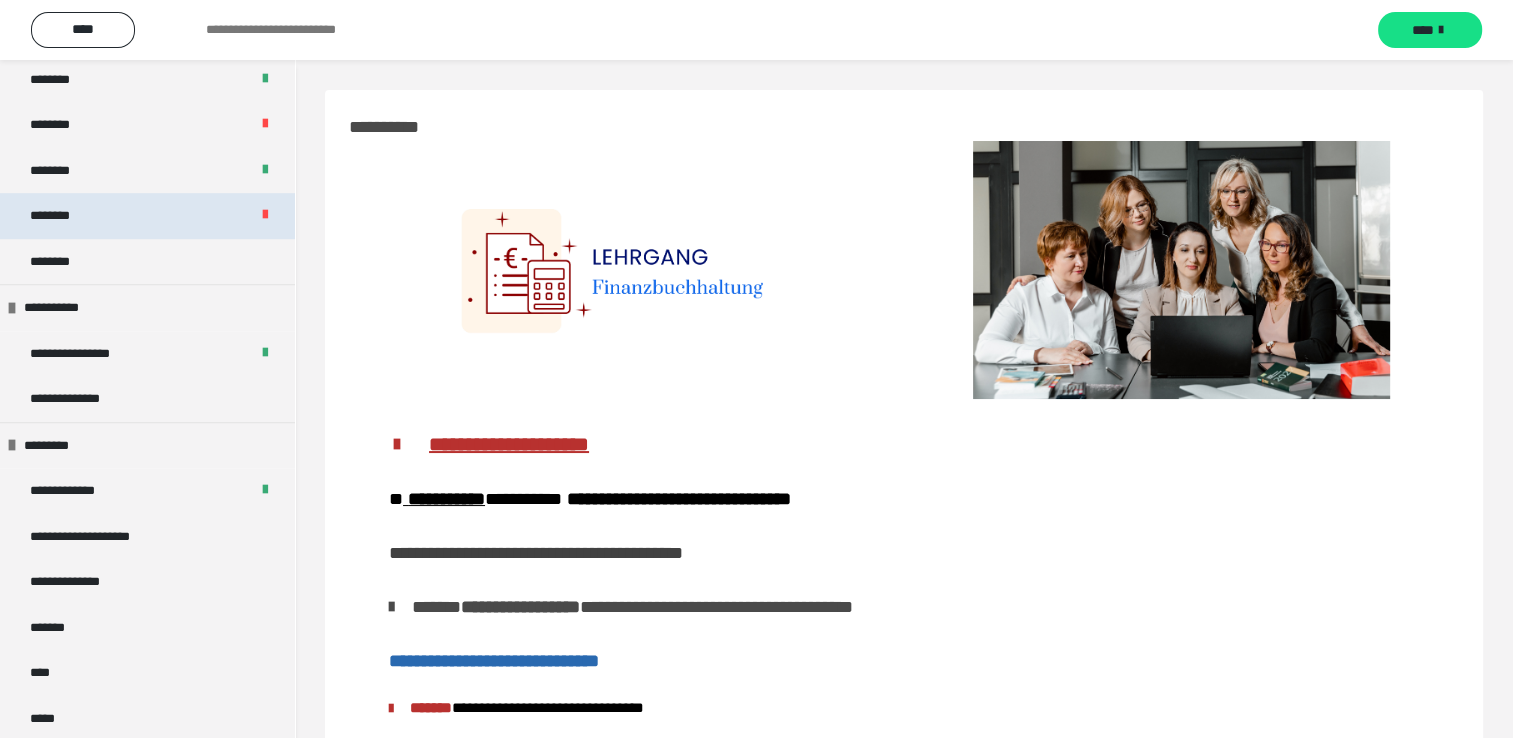 click on "********" at bounding box center (61, 216) 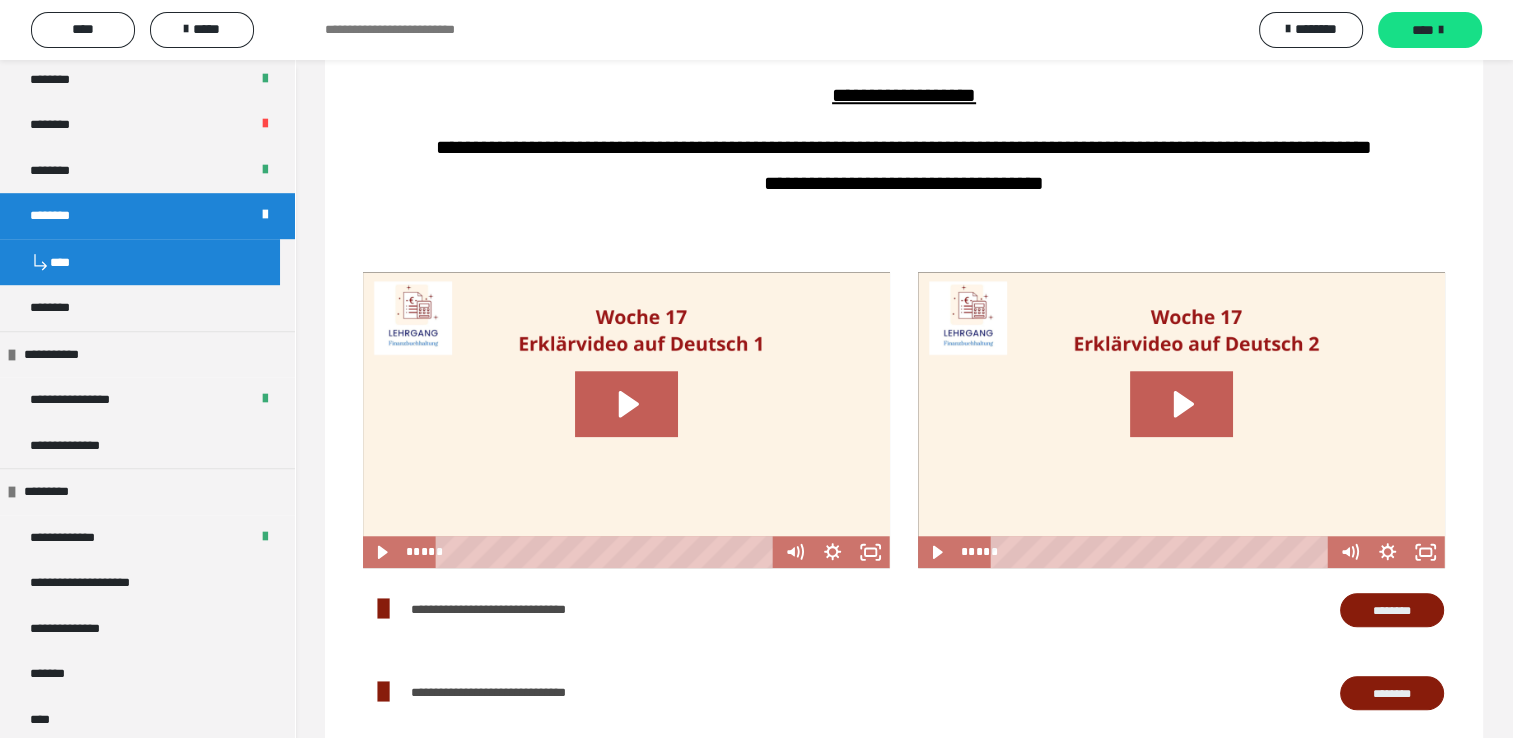 scroll, scrollTop: 2100, scrollLeft: 0, axis: vertical 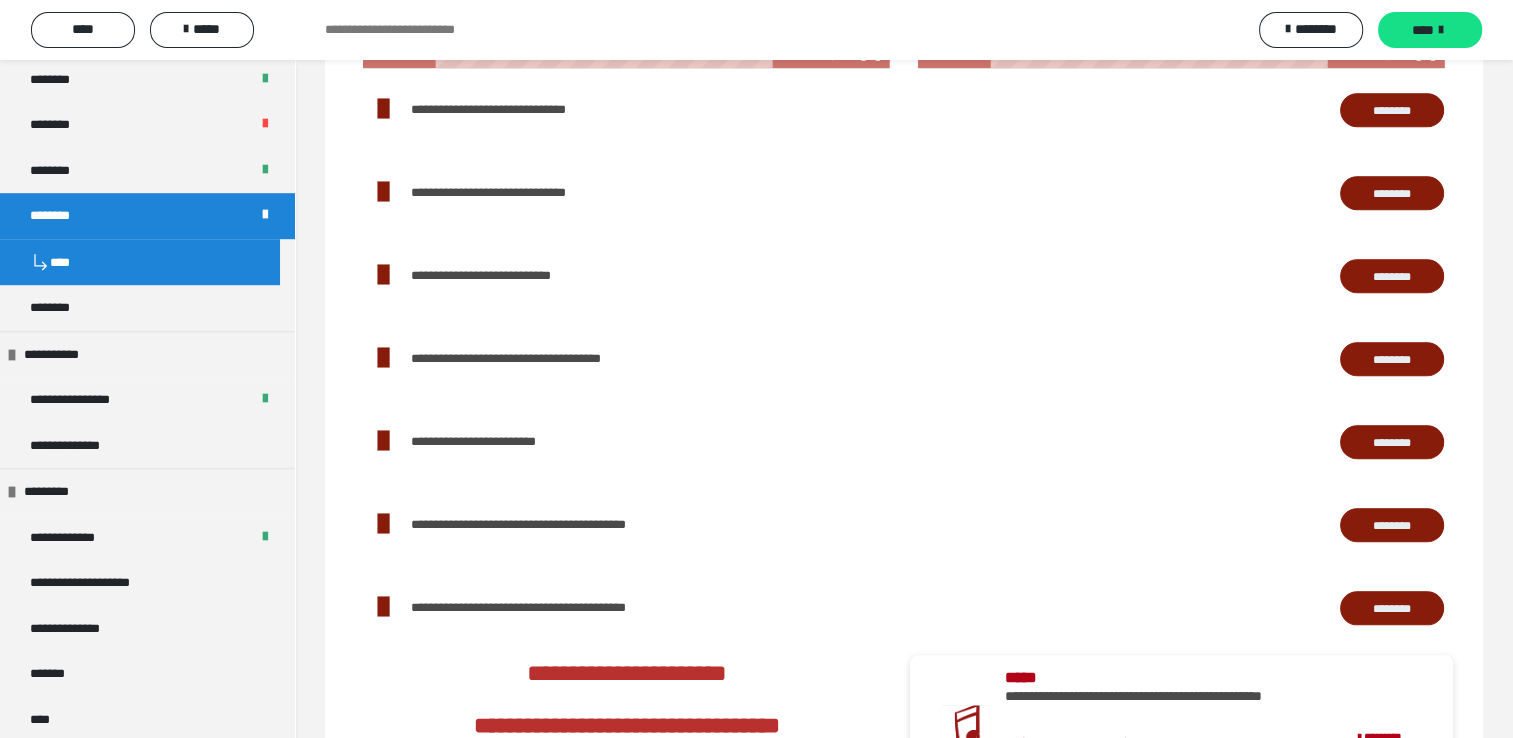 click on "********" at bounding box center [1392, 110] 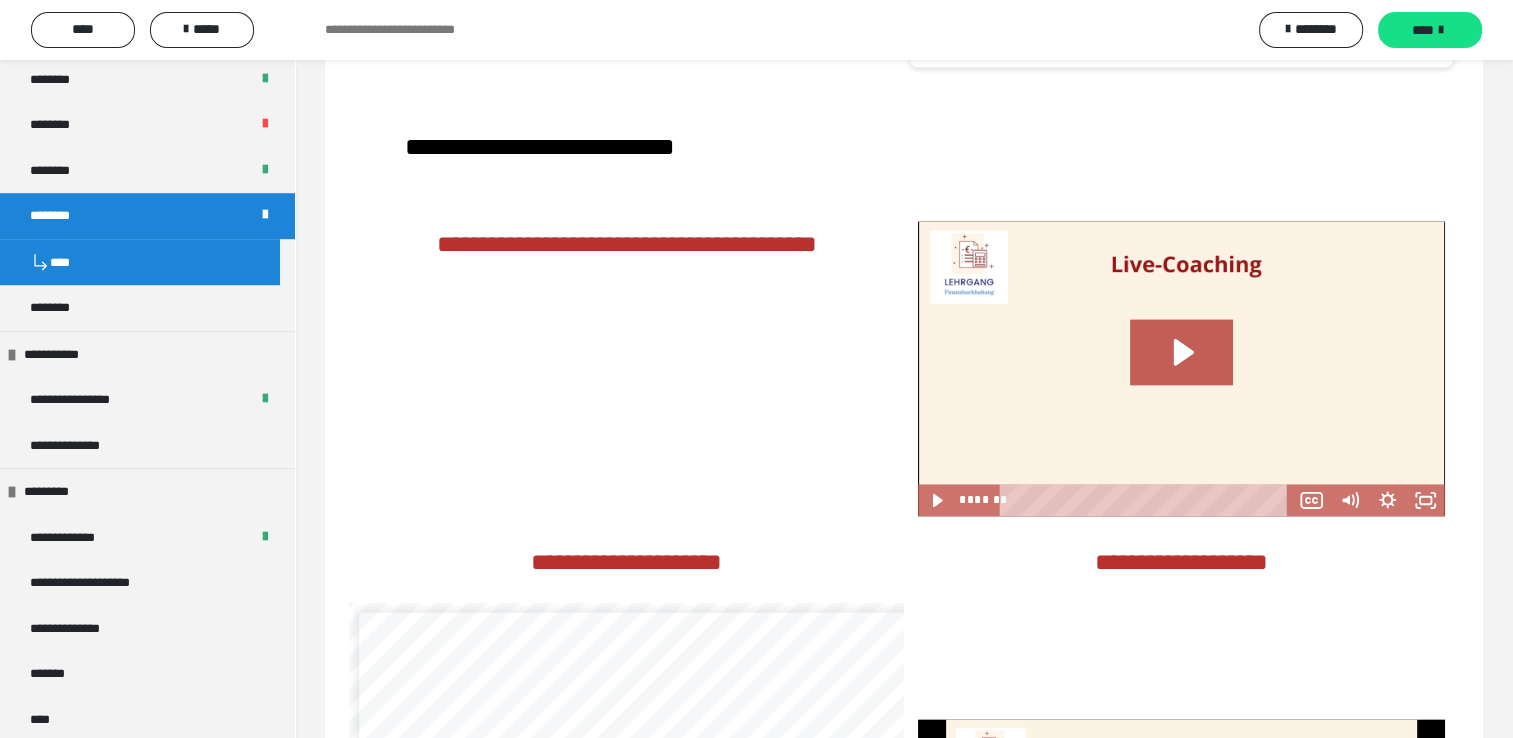 scroll, scrollTop: 3500, scrollLeft: 0, axis: vertical 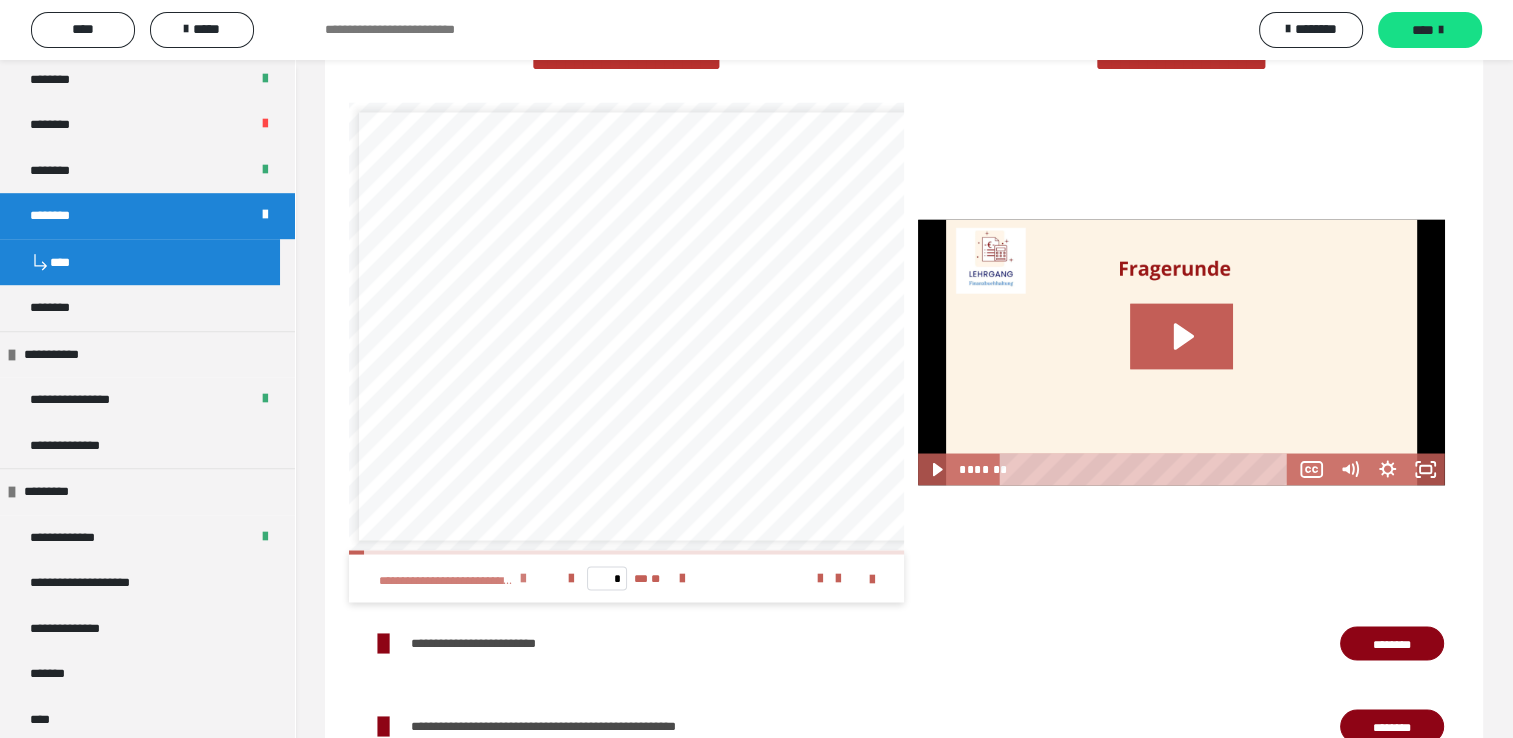 click at bounding box center (523, 578) 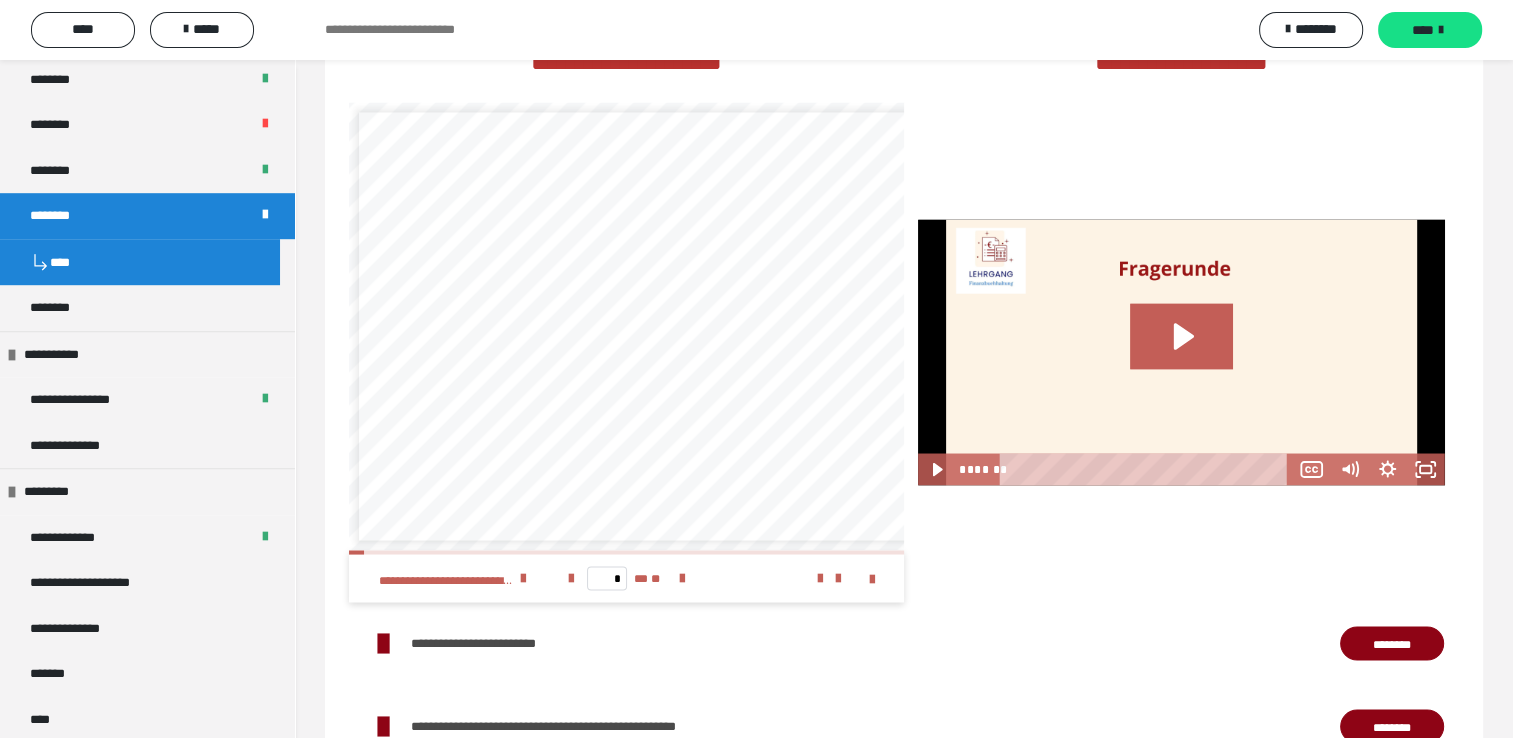 click on "********" at bounding box center [1392, 643] 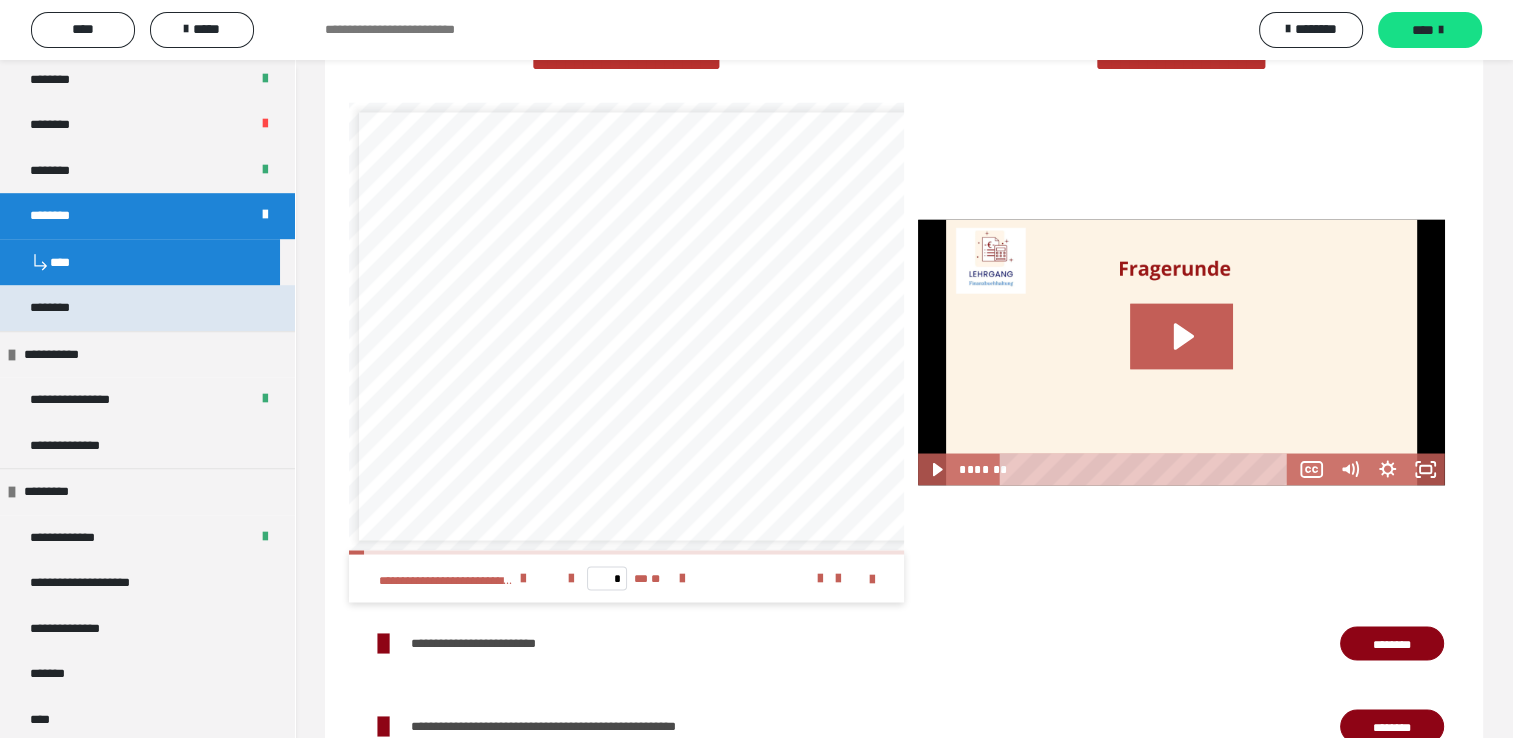 click on "********" at bounding box center [61, 308] 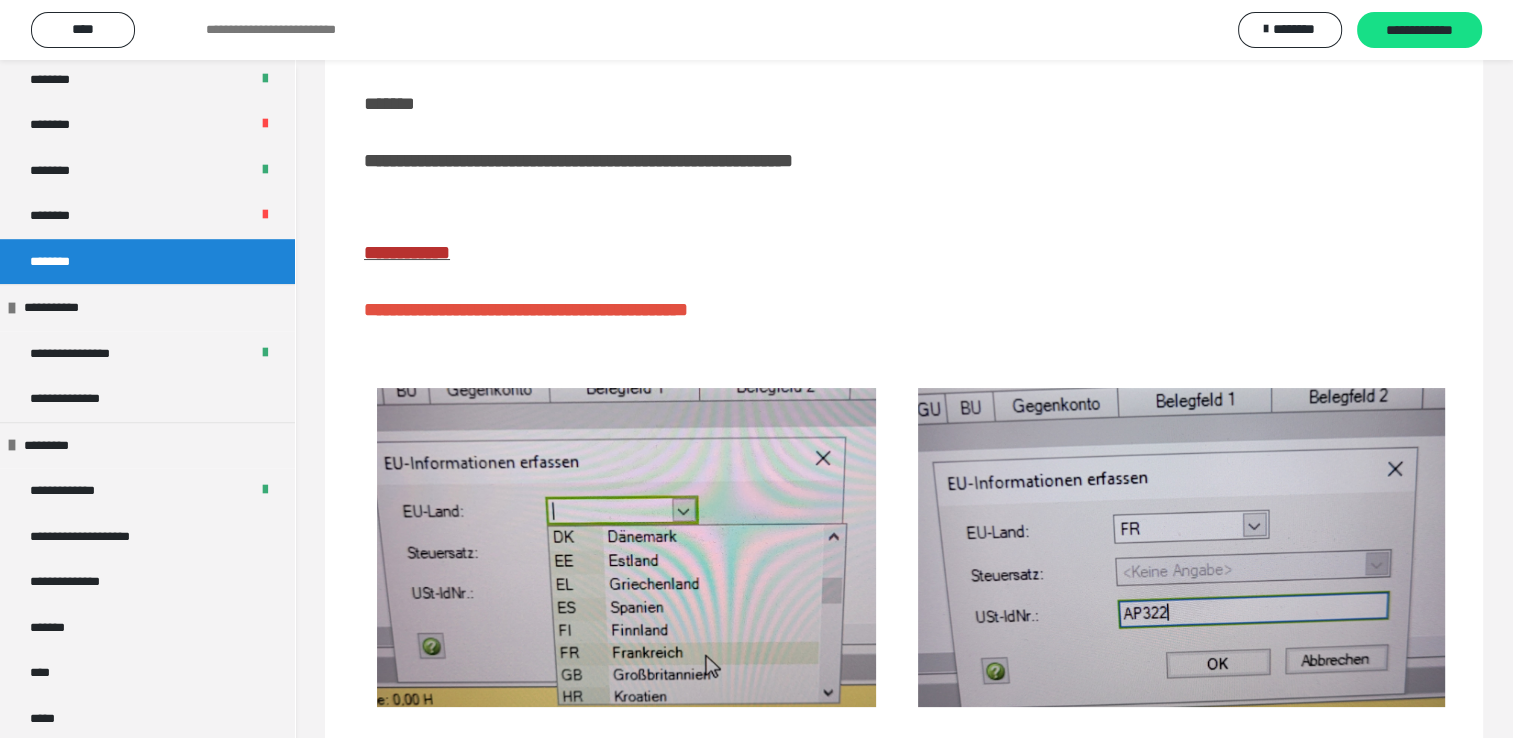 scroll, scrollTop: 0, scrollLeft: 0, axis: both 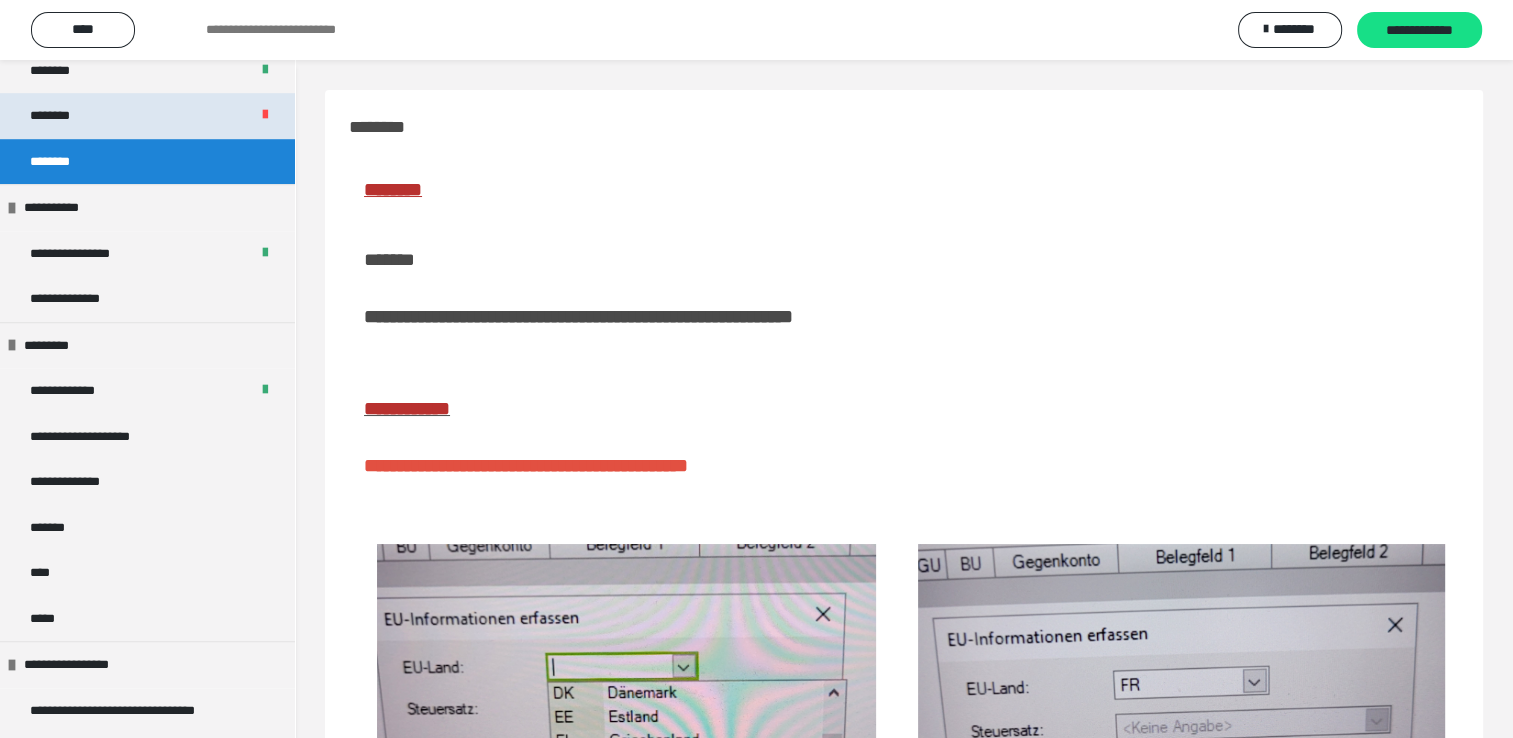 click on "********" at bounding box center (61, 116) 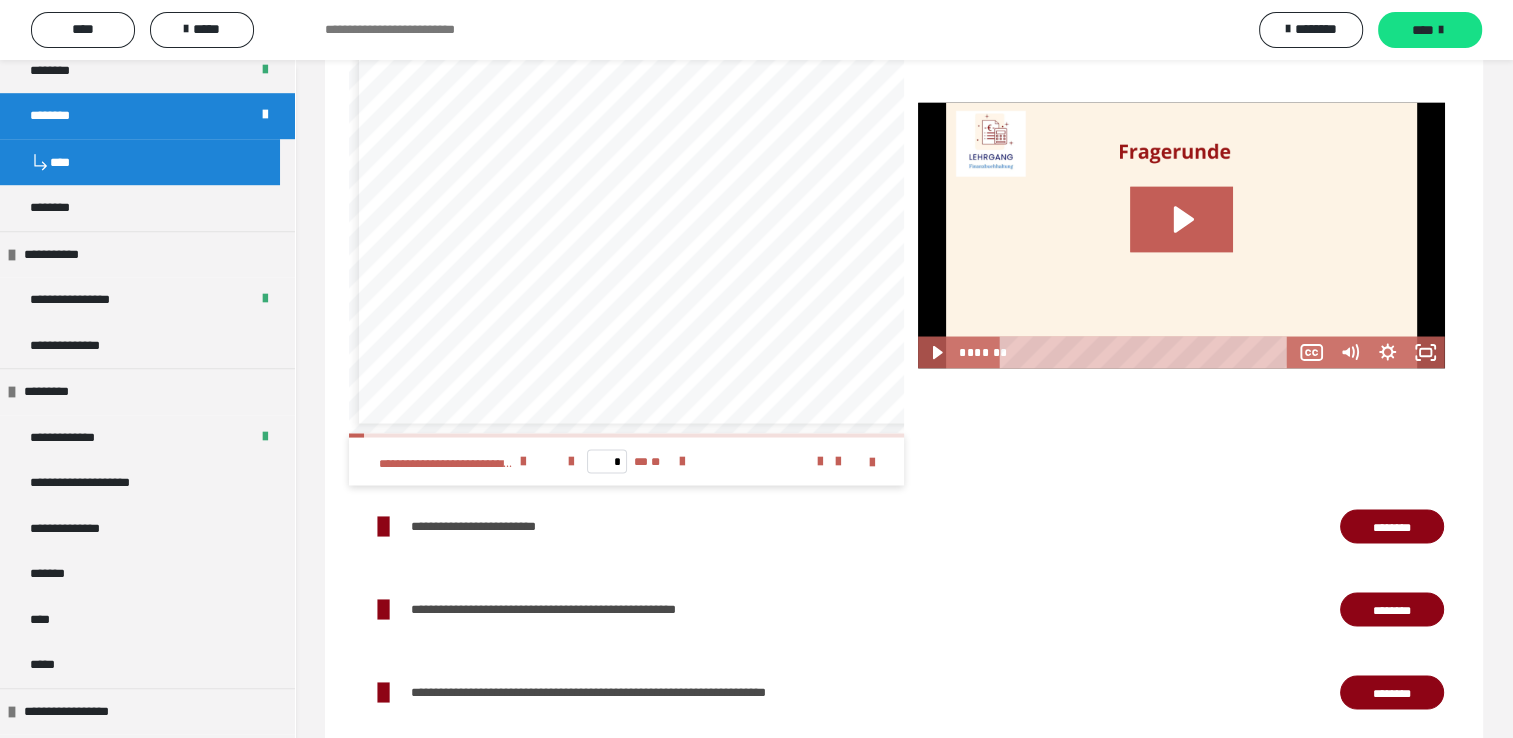 scroll, scrollTop: 3868, scrollLeft: 0, axis: vertical 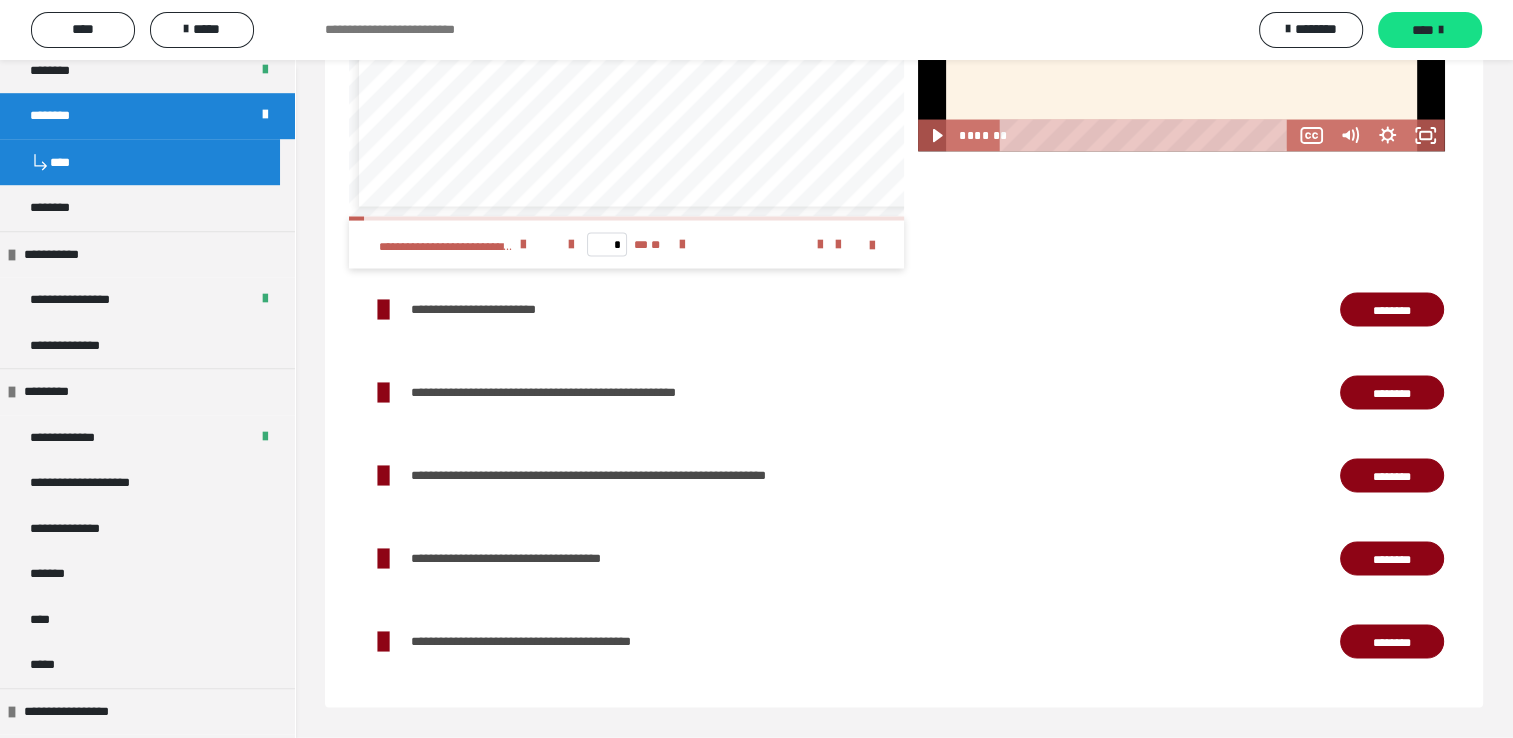 click on "********" at bounding box center [1392, 310] 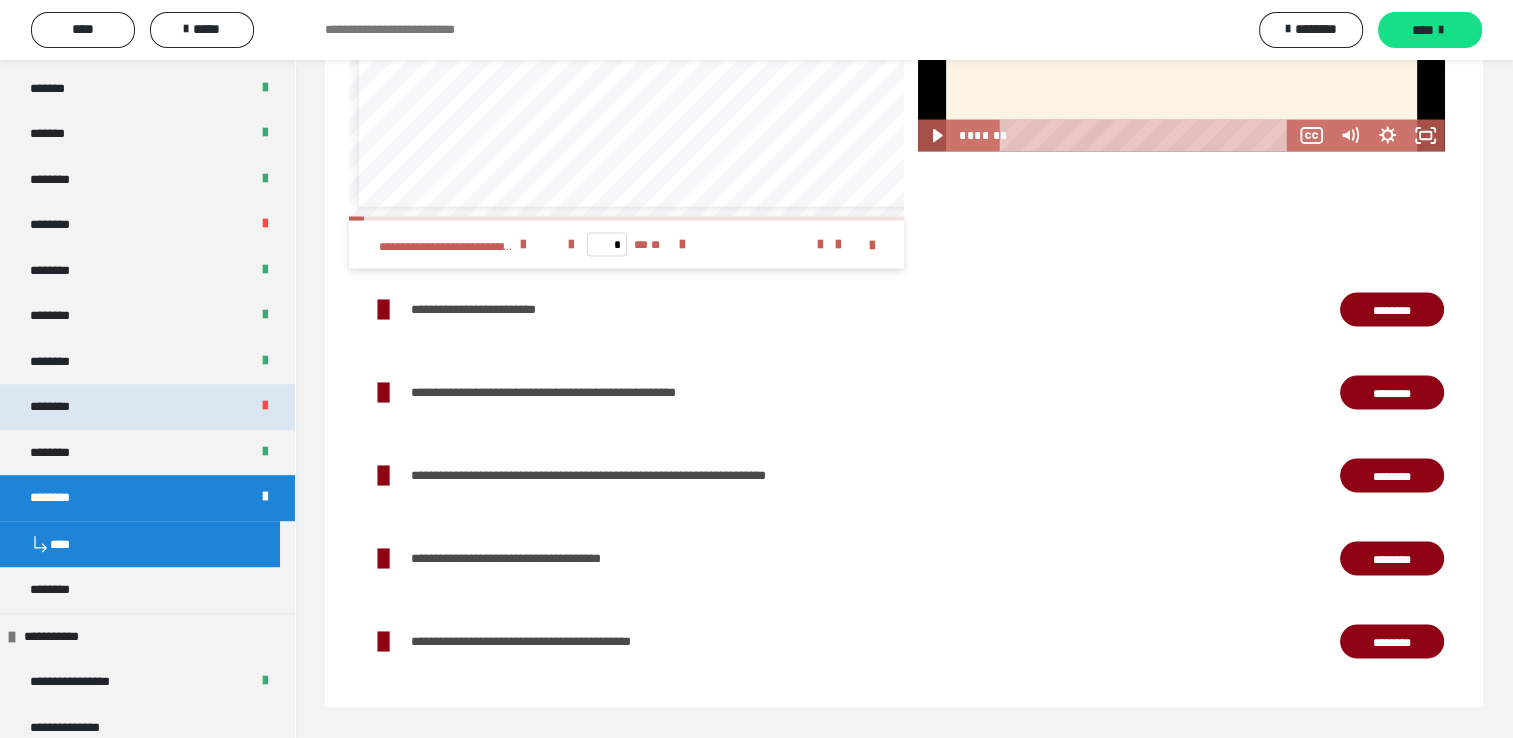 scroll, scrollTop: 1000, scrollLeft: 0, axis: vertical 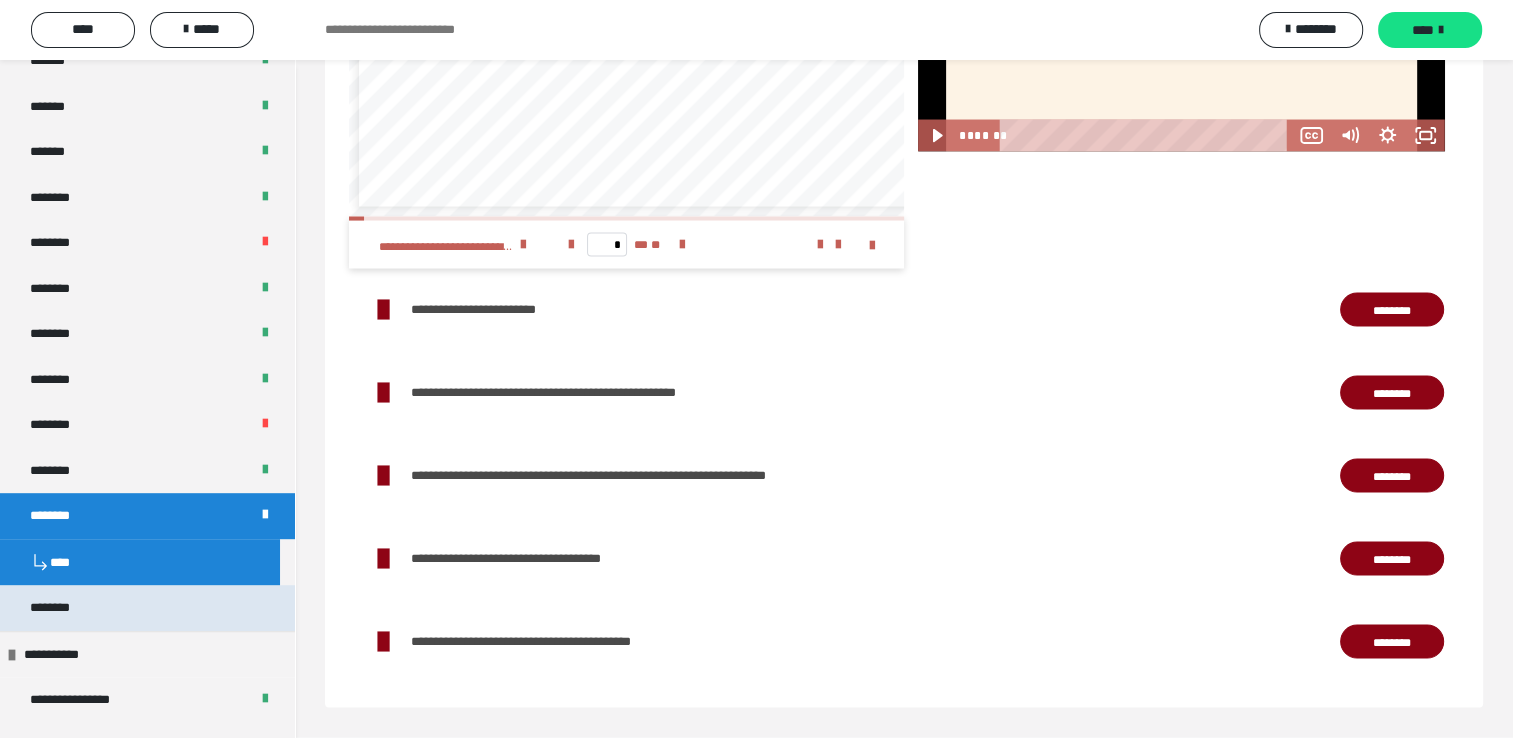 click on "********" at bounding box center [61, 608] 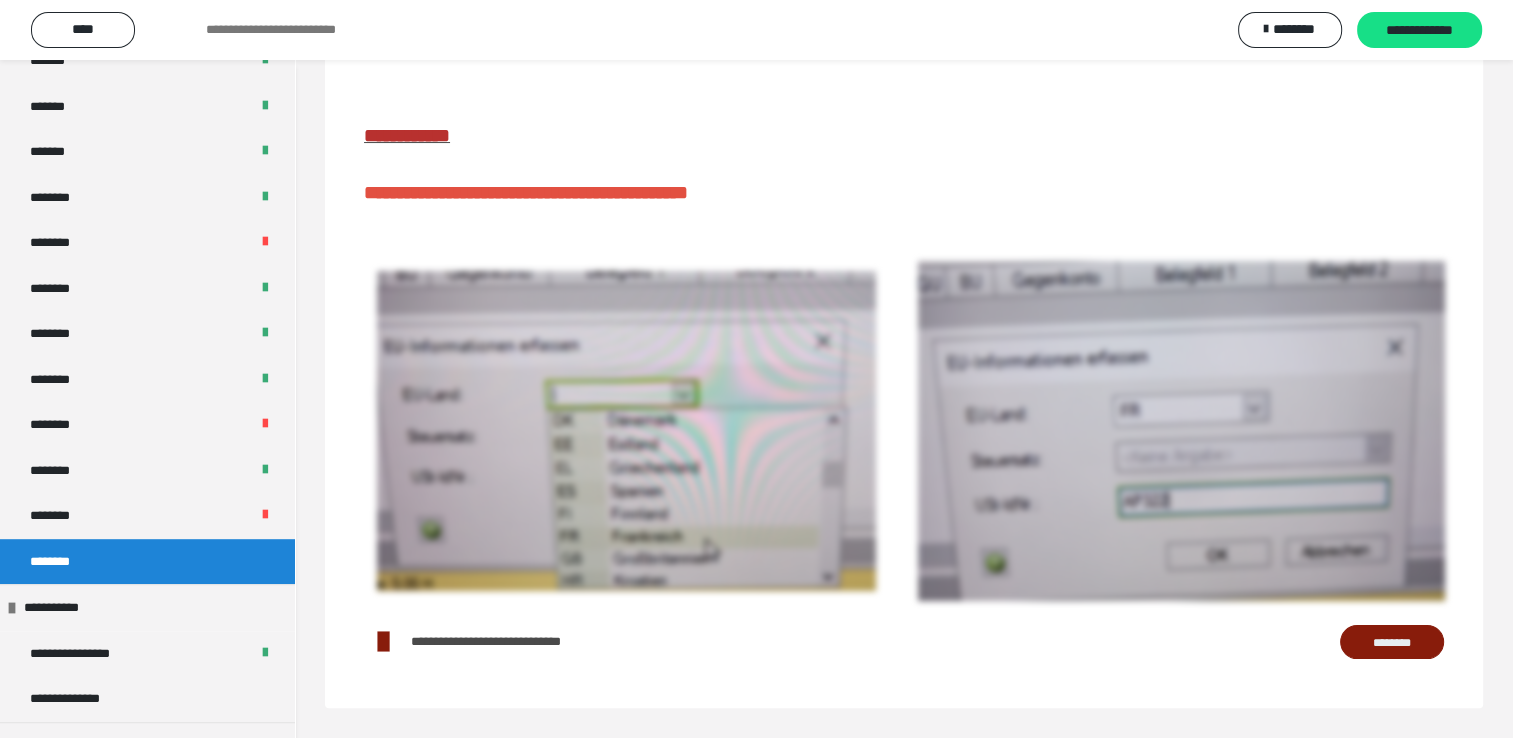 scroll, scrollTop: 300, scrollLeft: 0, axis: vertical 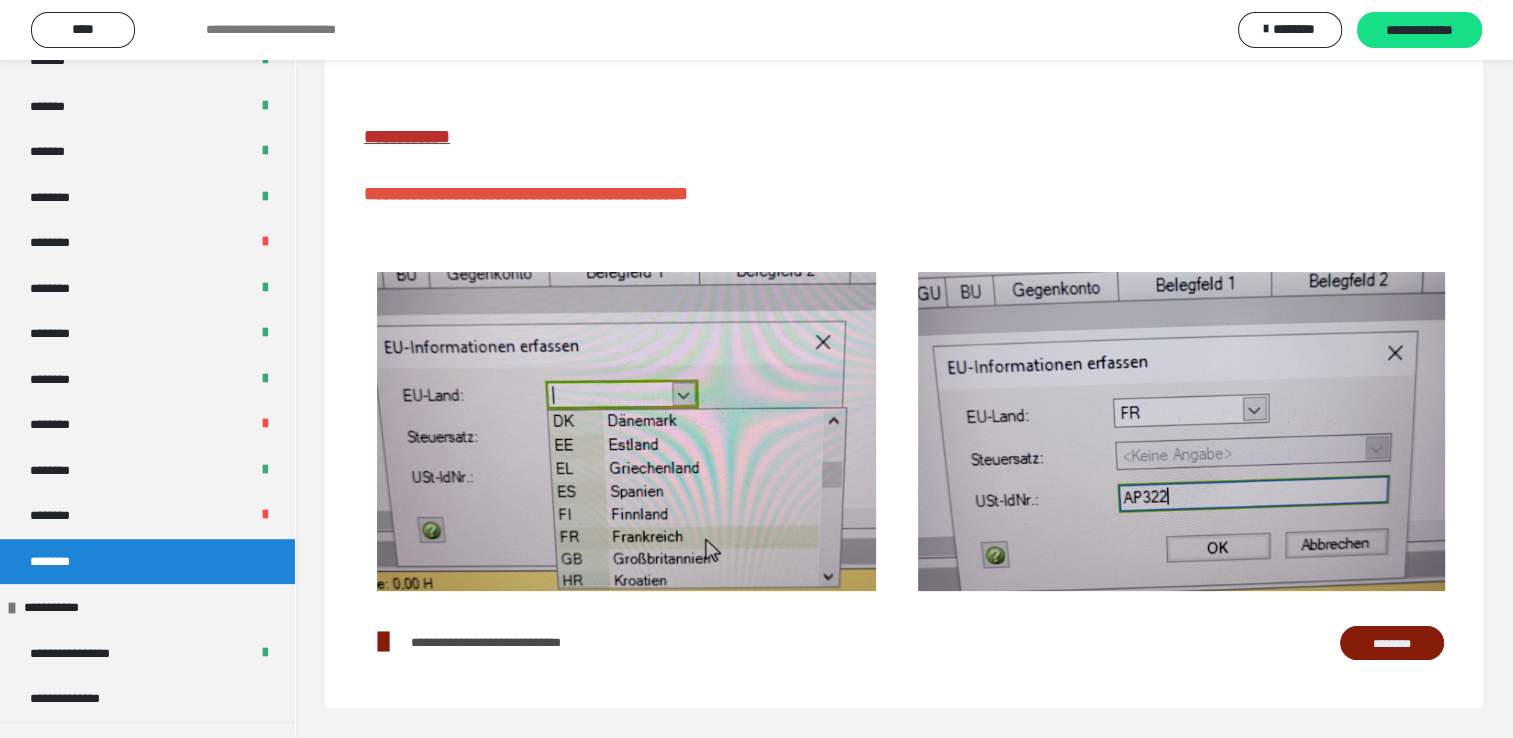 click on "********" at bounding box center (1392, 643) 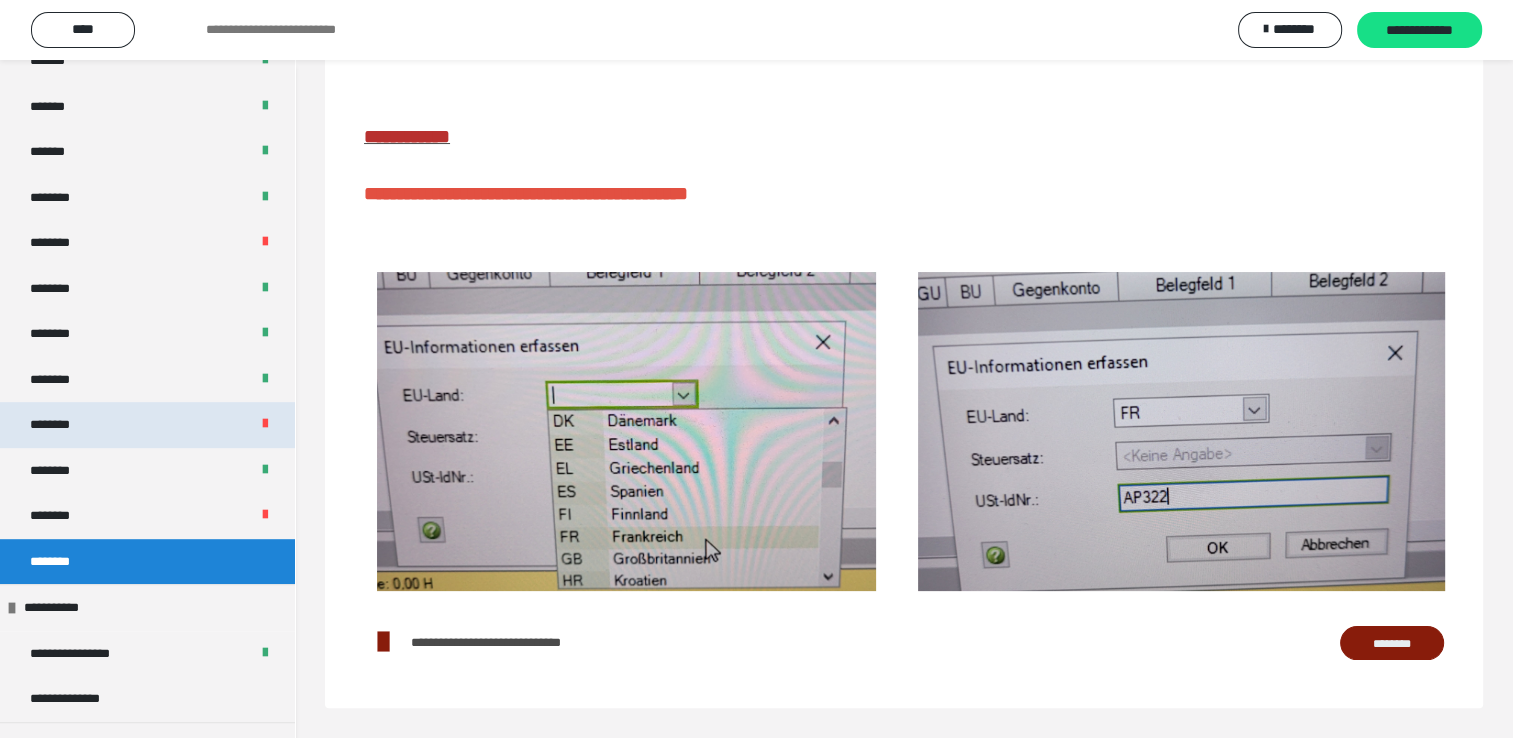 scroll, scrollTop: 300, scrollLeft: 0, axis: vertical 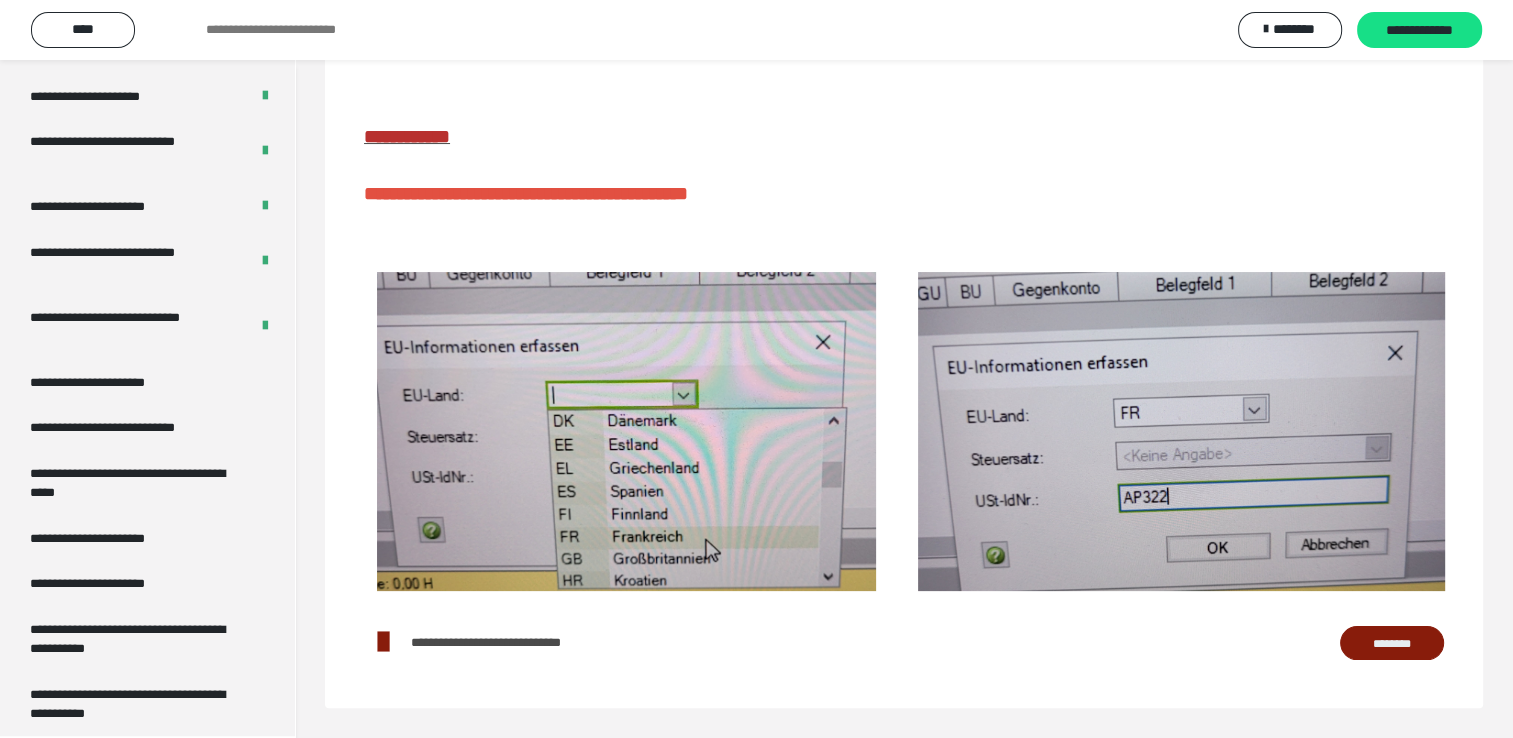 click at bounding box center [1181, 65] 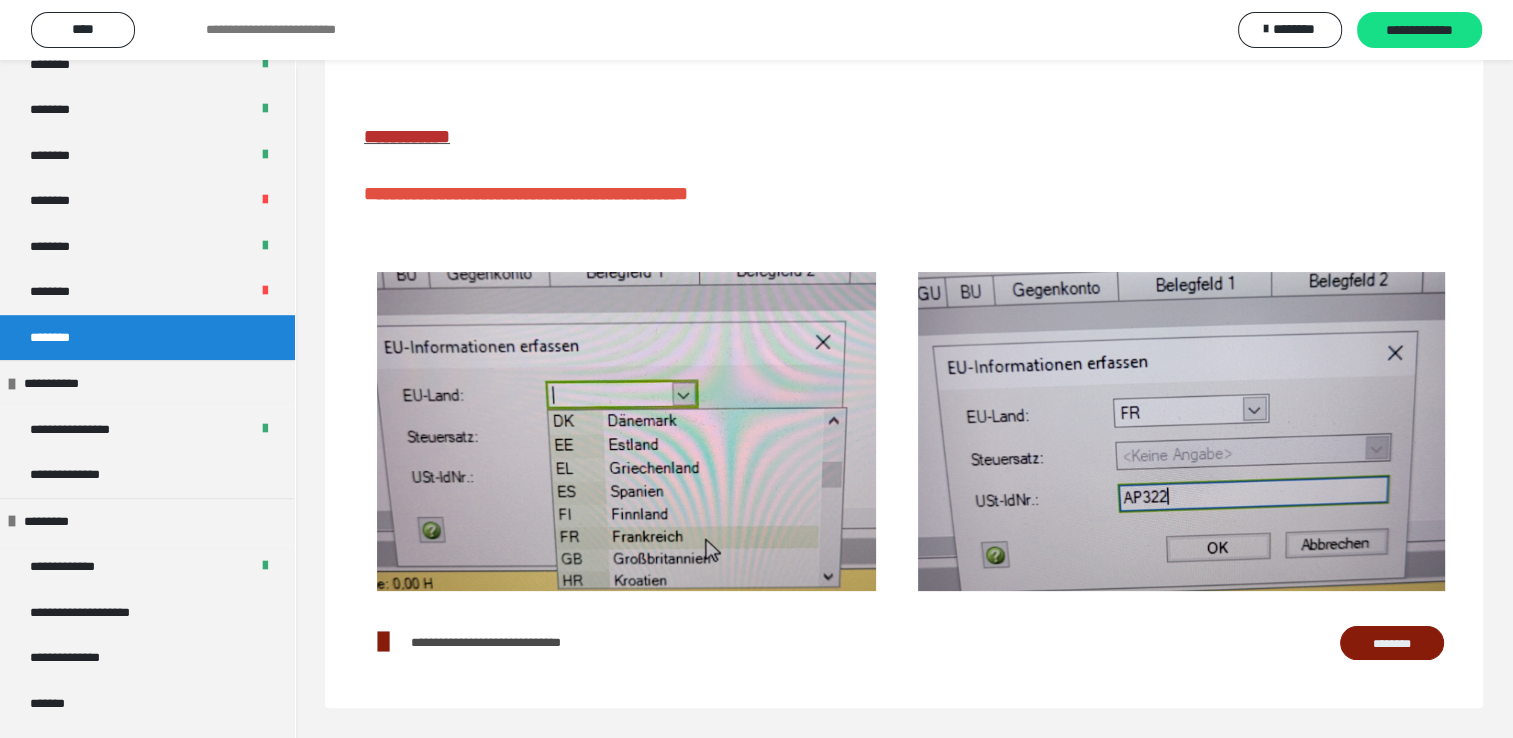 scroll, scrollTop: 899, scrollLeft: 0, axis: vertical 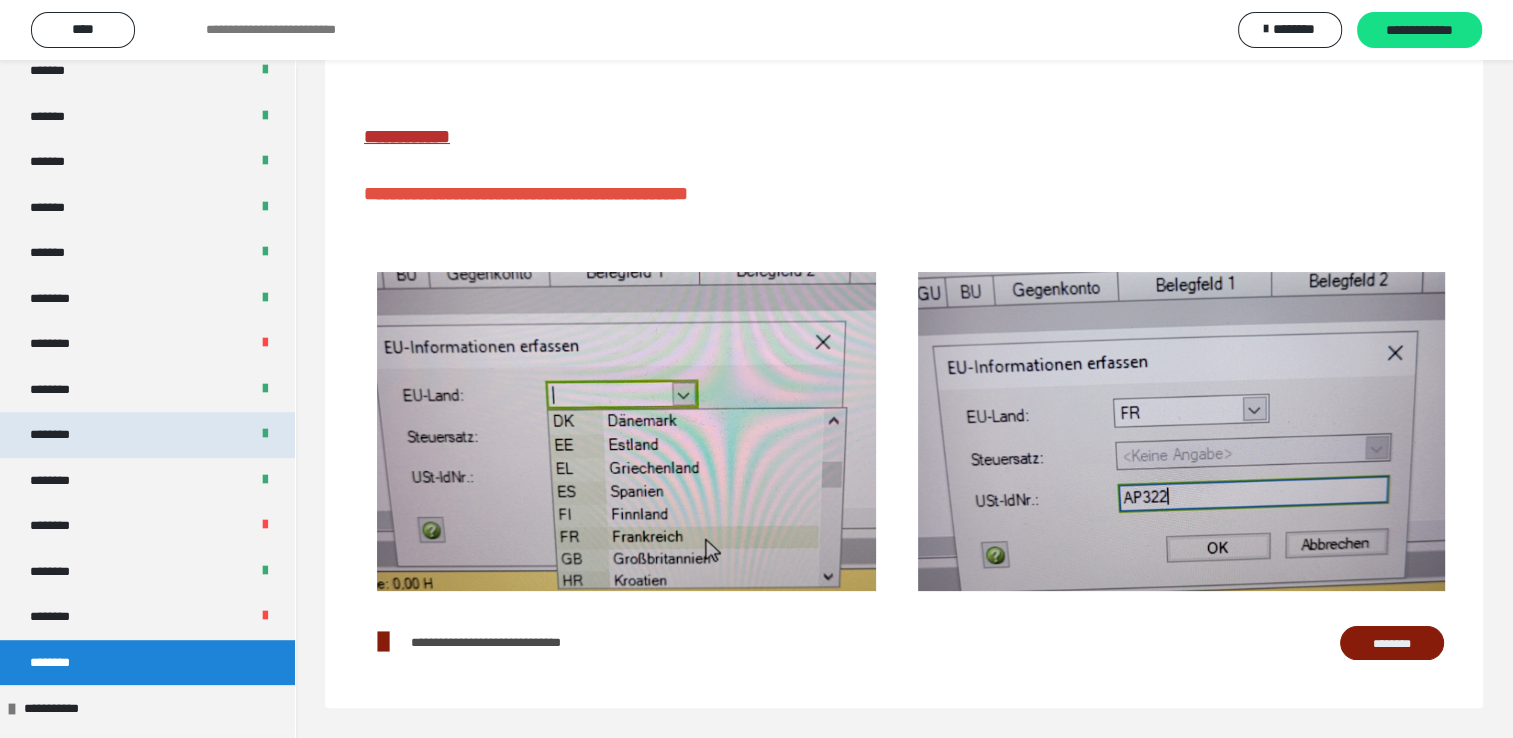 click on "********" at bounding box center (60, 435) 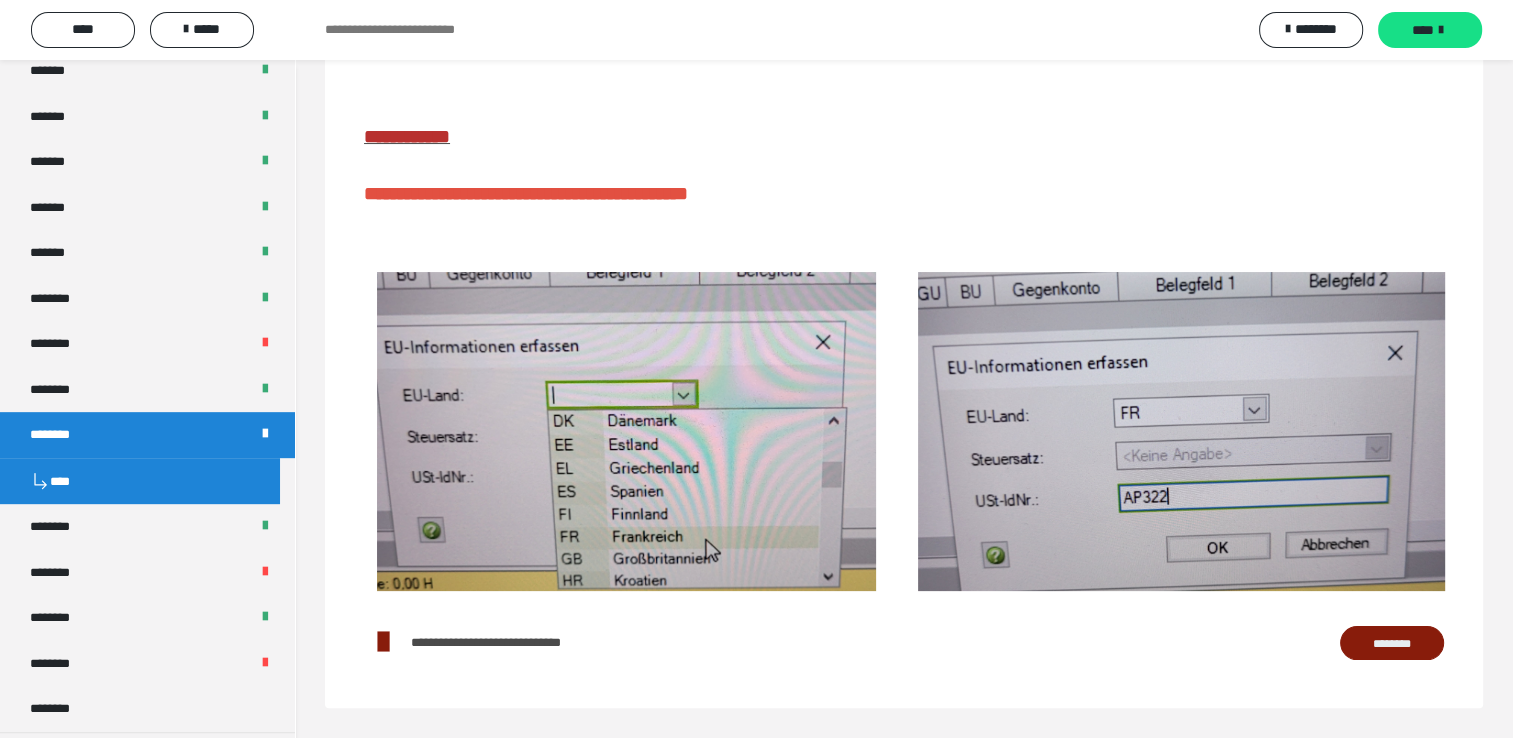 scroll, scrollTop: 632, scrollLeft: 0, axis: vertical 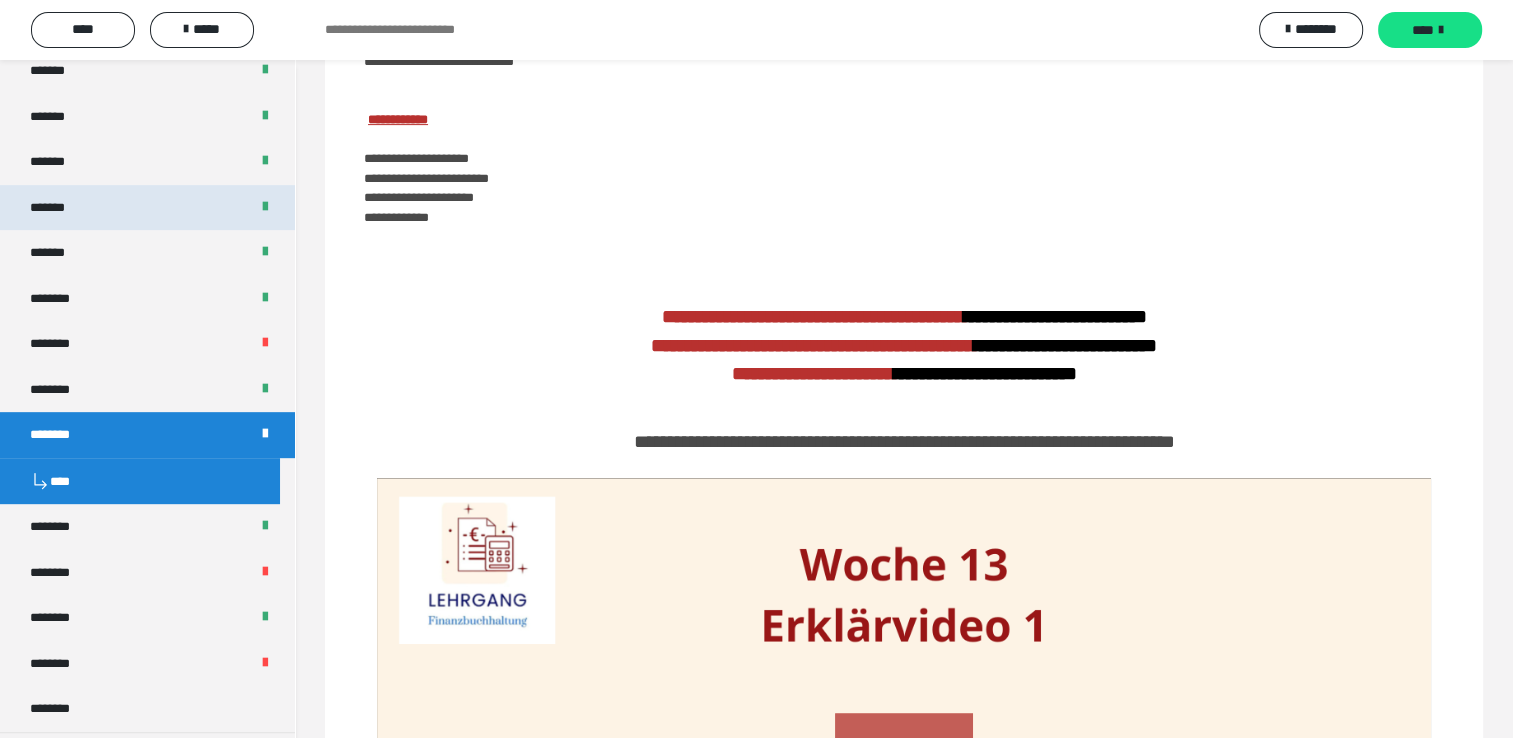 click on "*******" at bounding box center [58, 208] 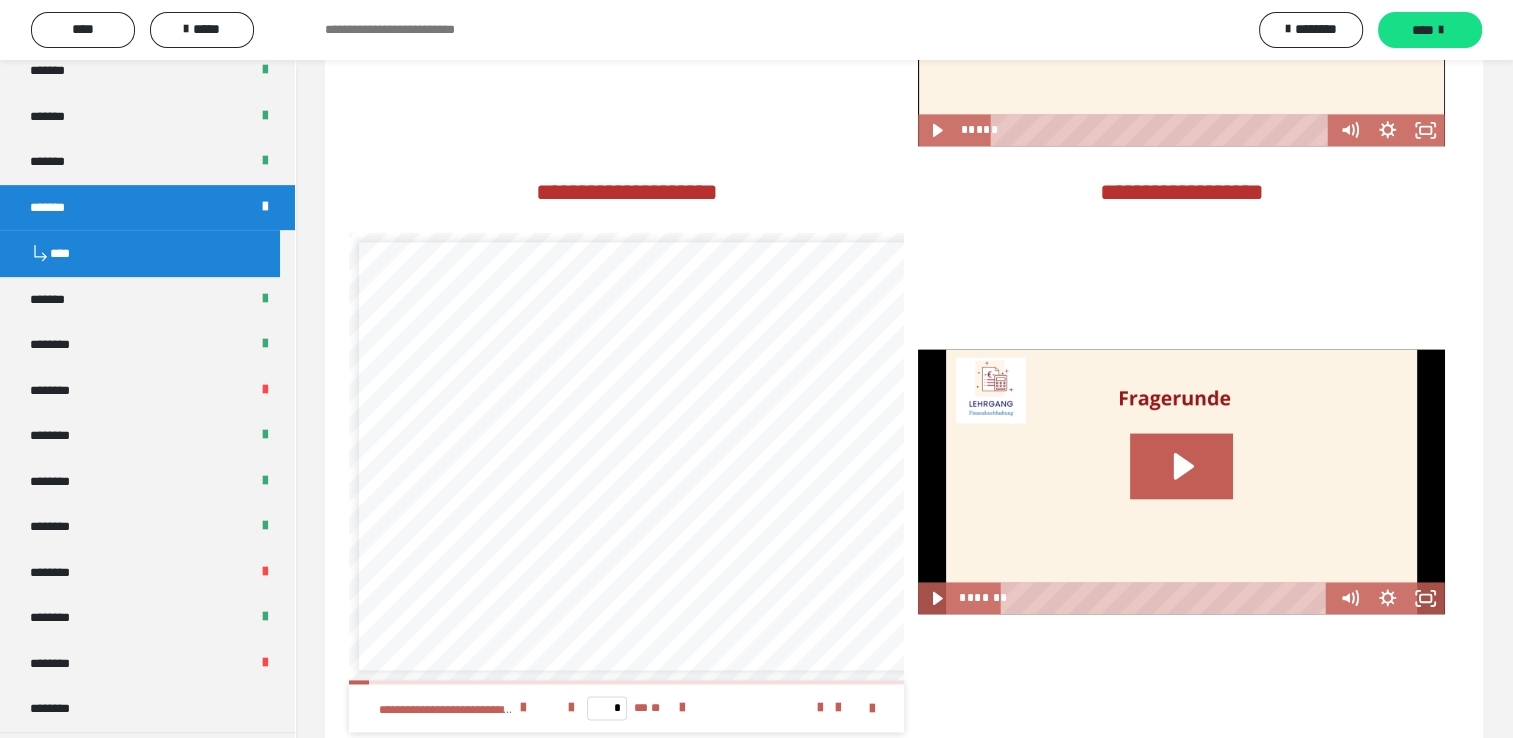 scroll, scrollTop: 2780, scrollLeft: 0, axis: vertical 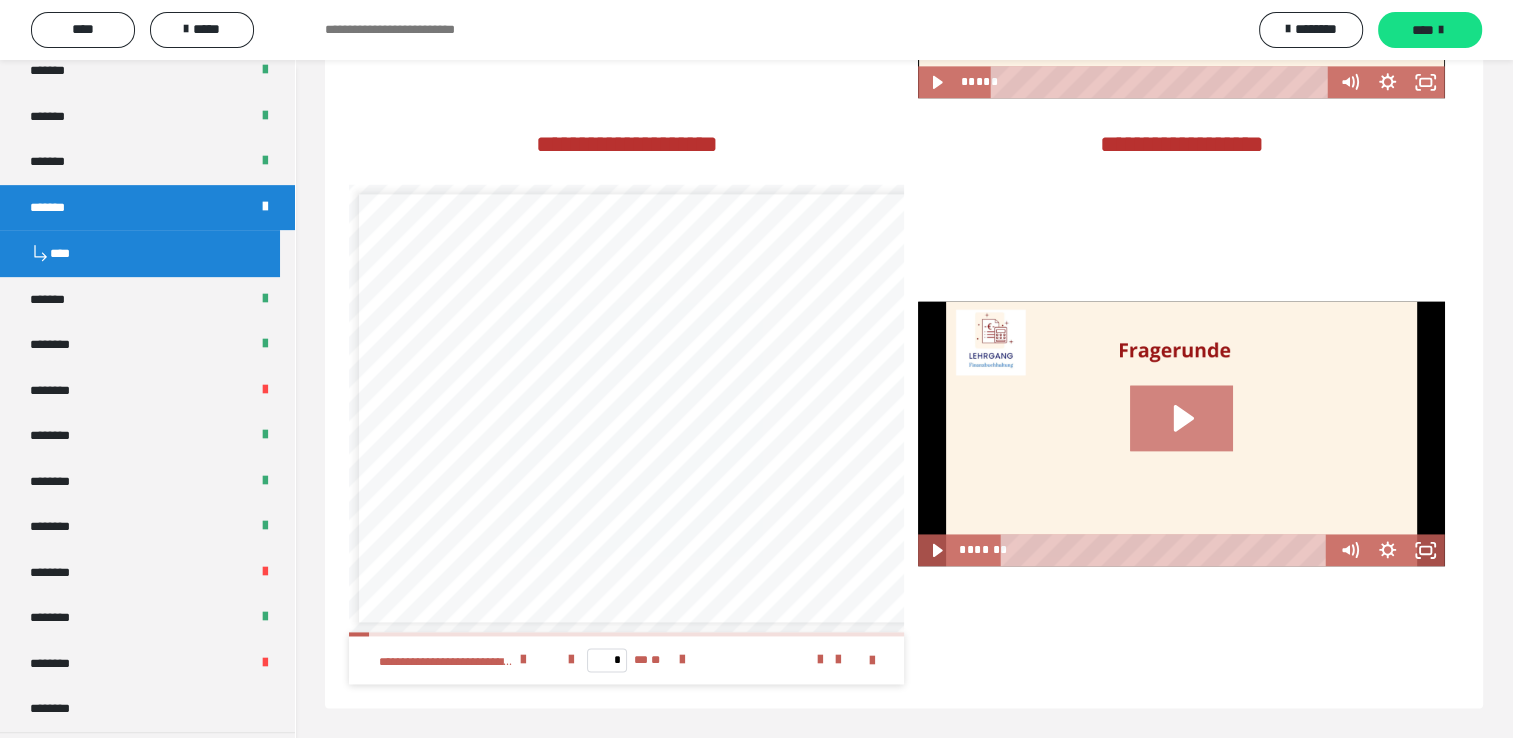 click 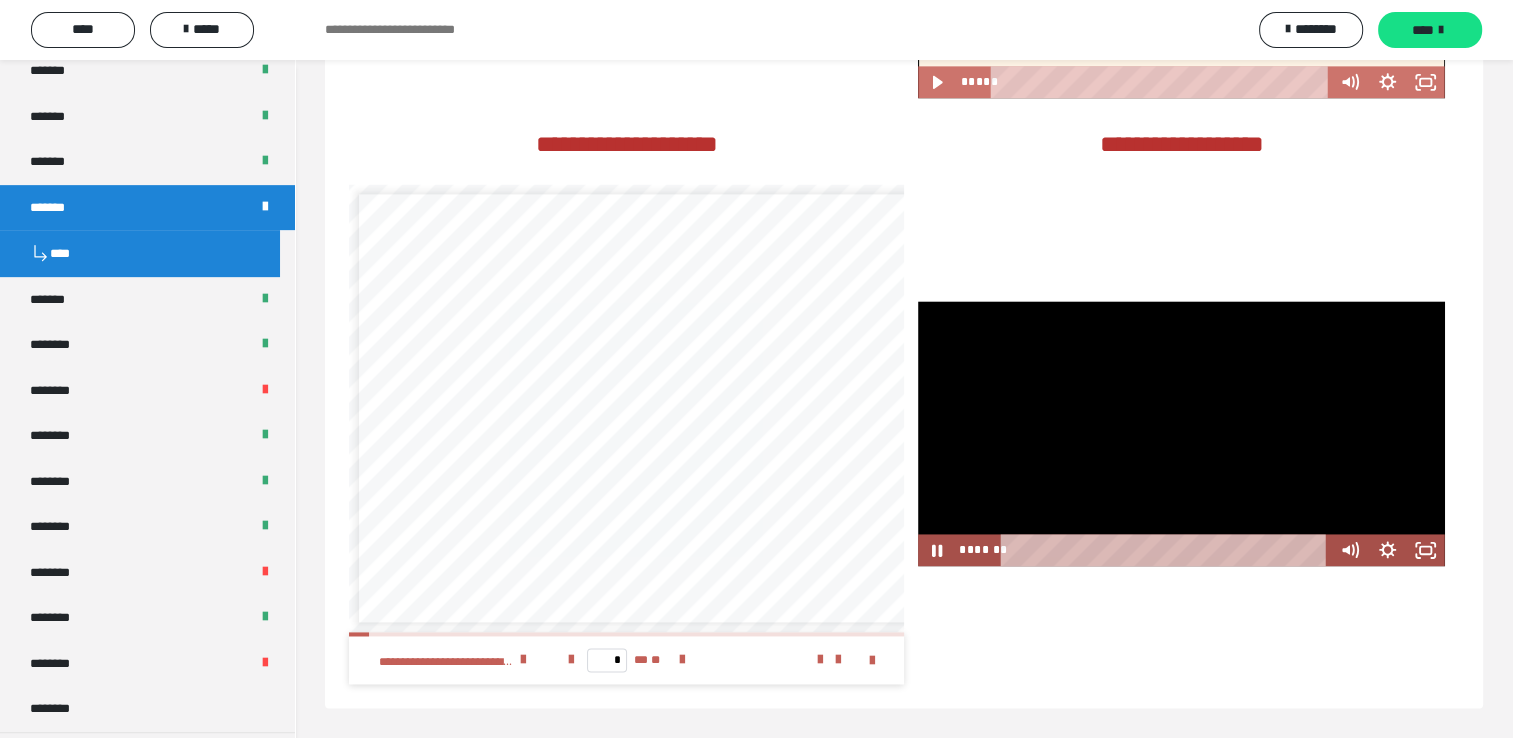 click at bounding box center [1181, 434] 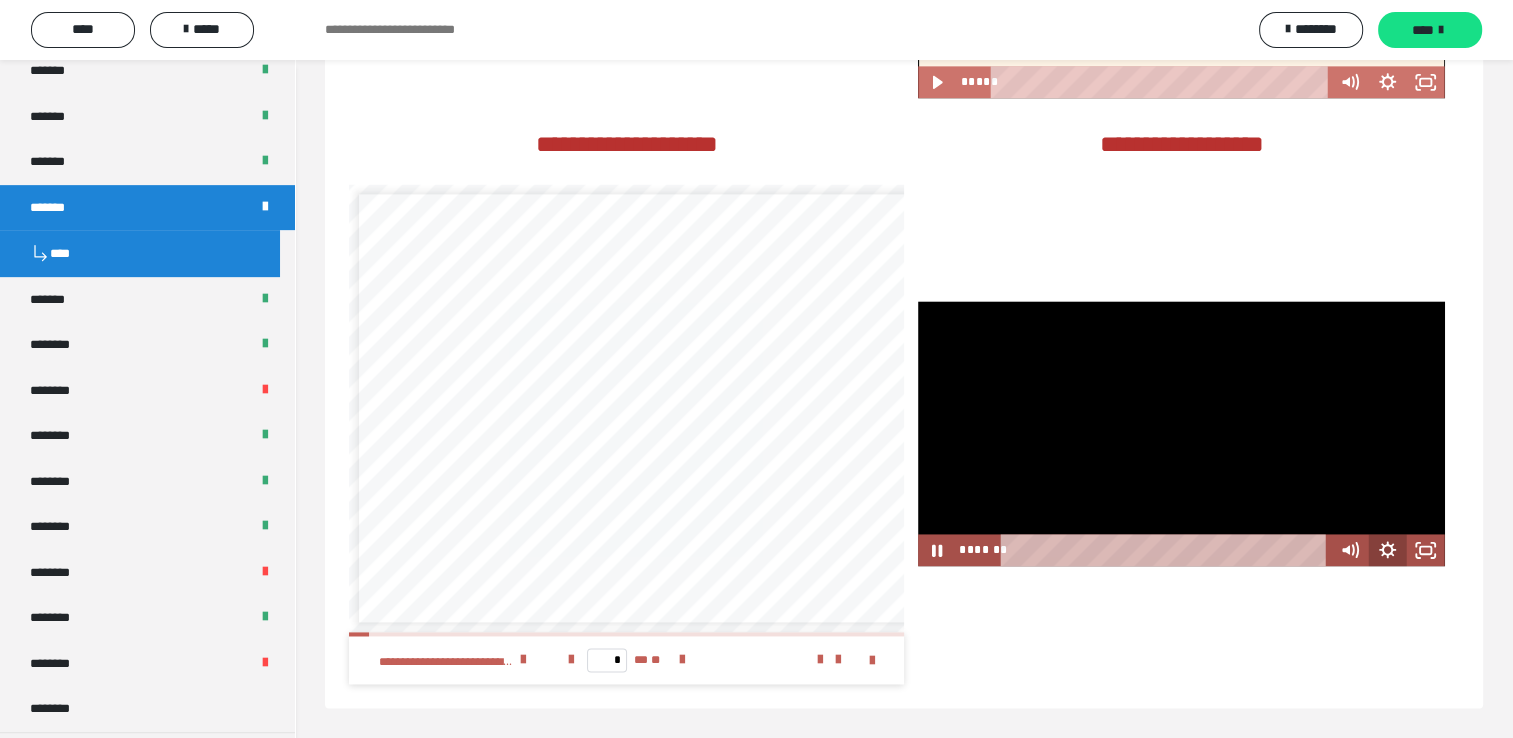 click 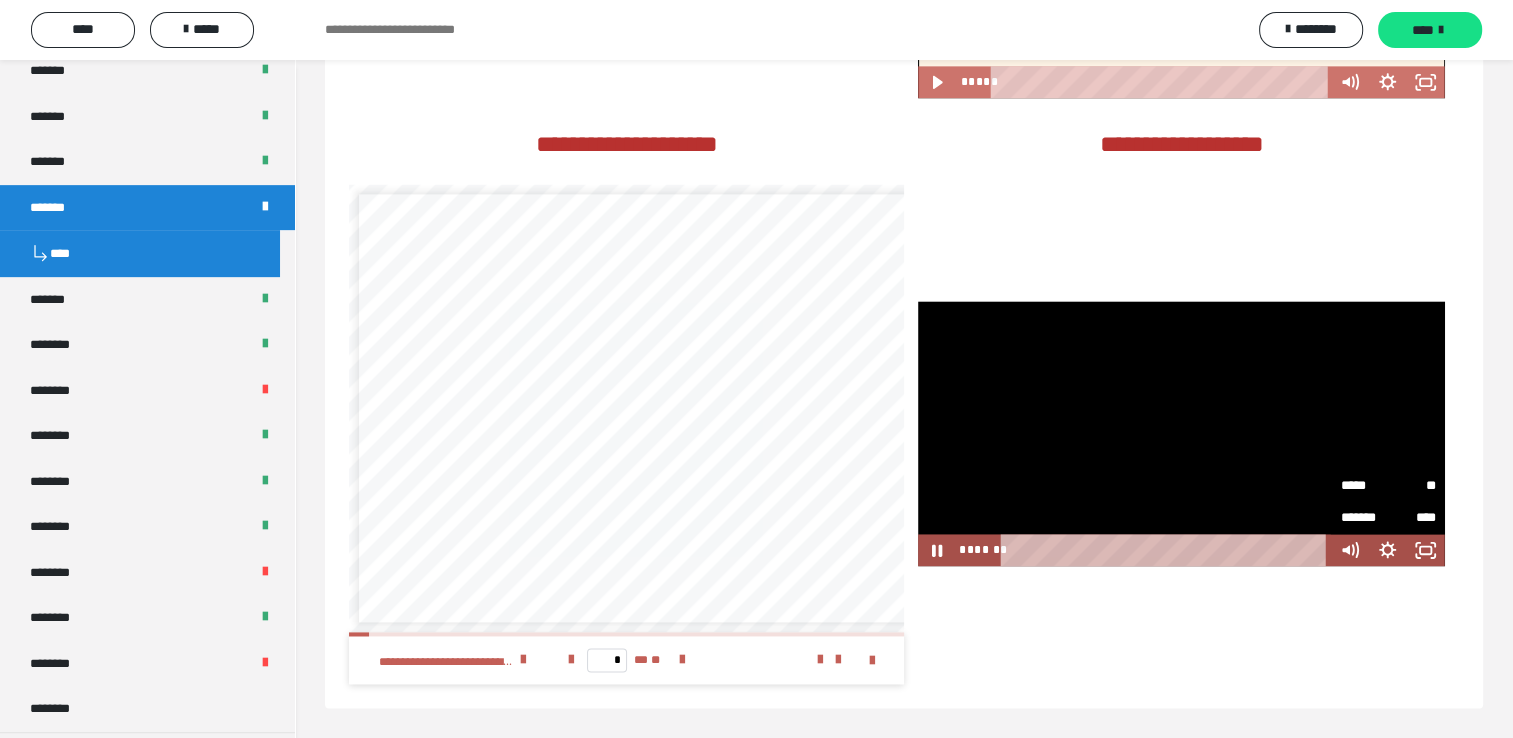 click on "*****" at bounding box center [1365, 486] 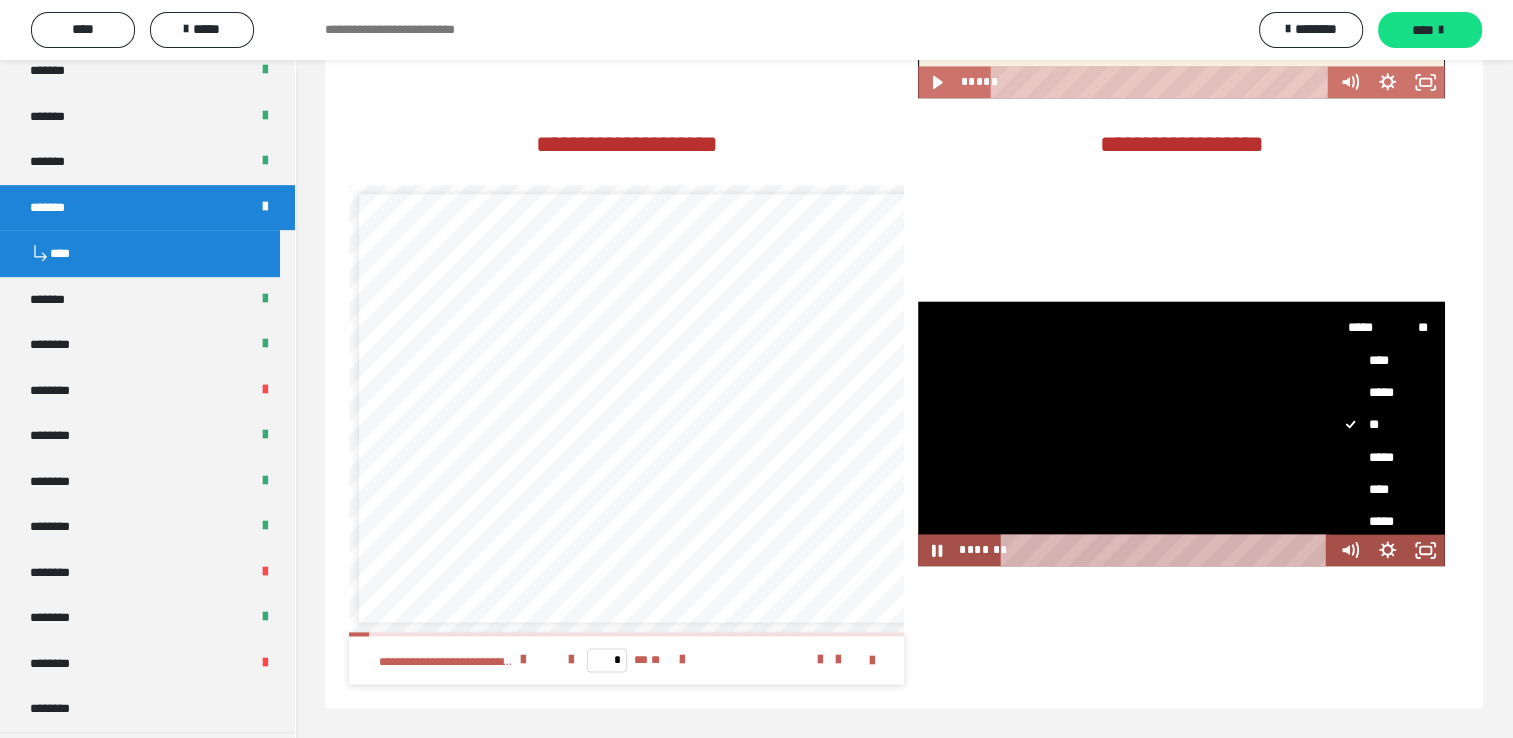 click on "****" at bounding box center [1380, 489] 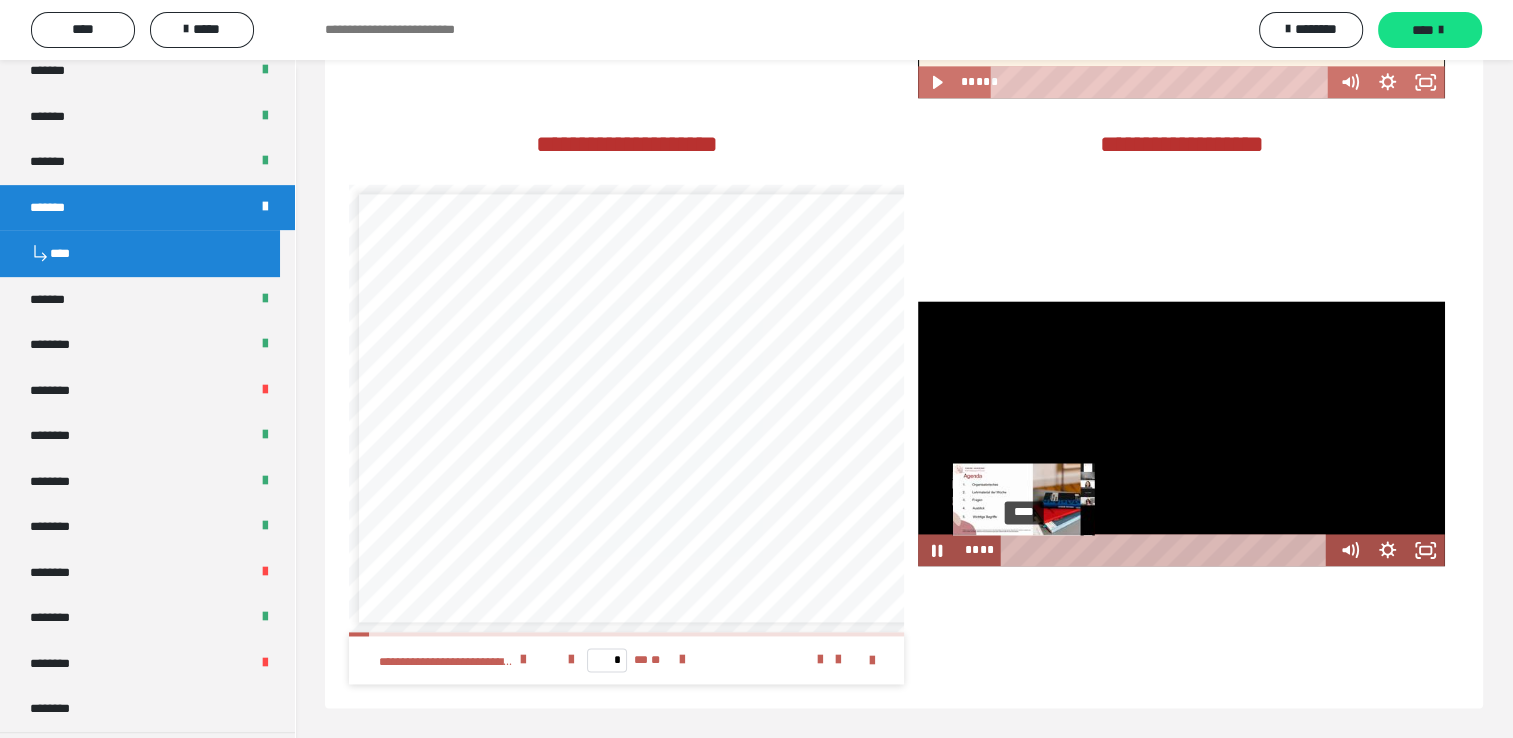 drag, startPoint x: 1279, startPoint y: 552, endPoint x: 1024, endPoint y: 551, distance: 255.00197 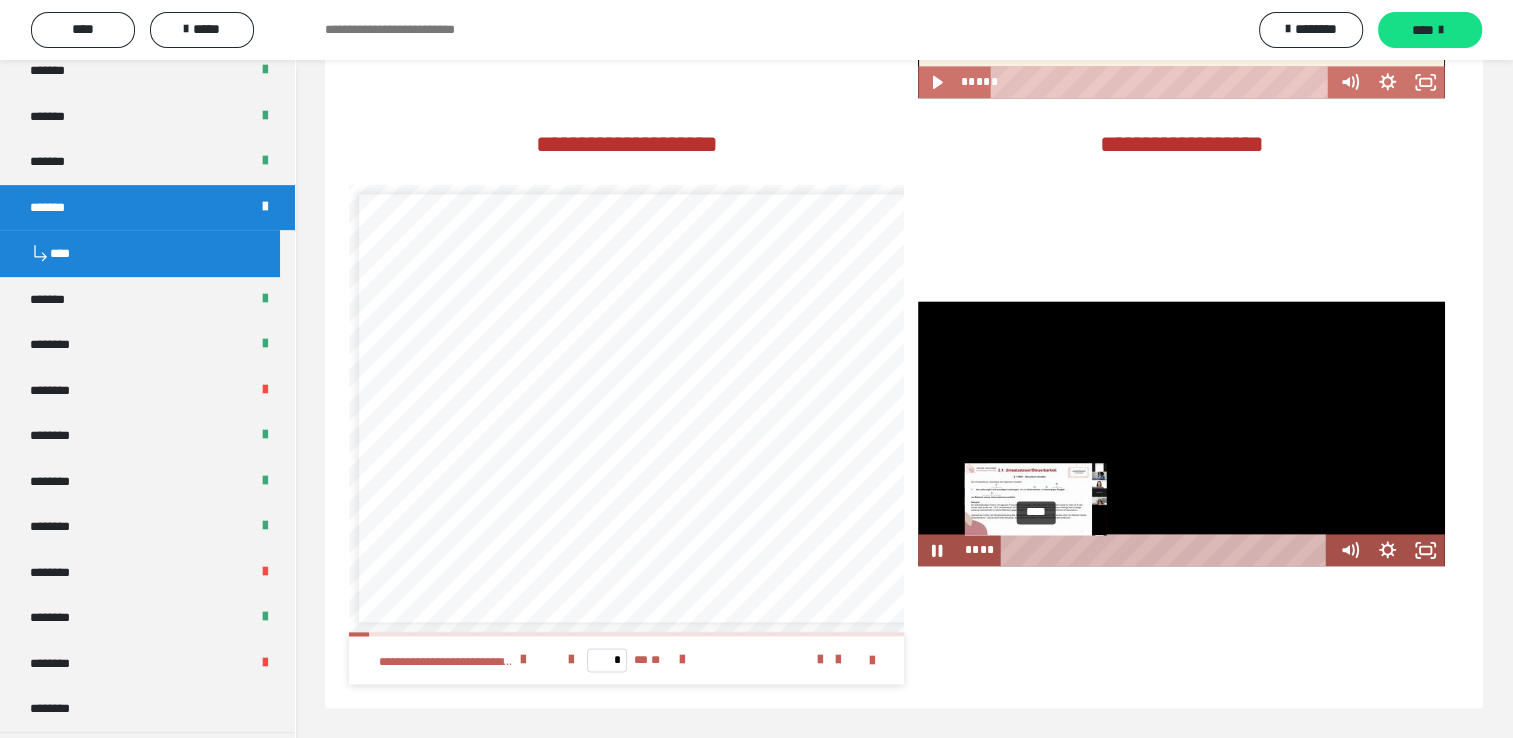 click on "****" at bounding box center [1167, 550] 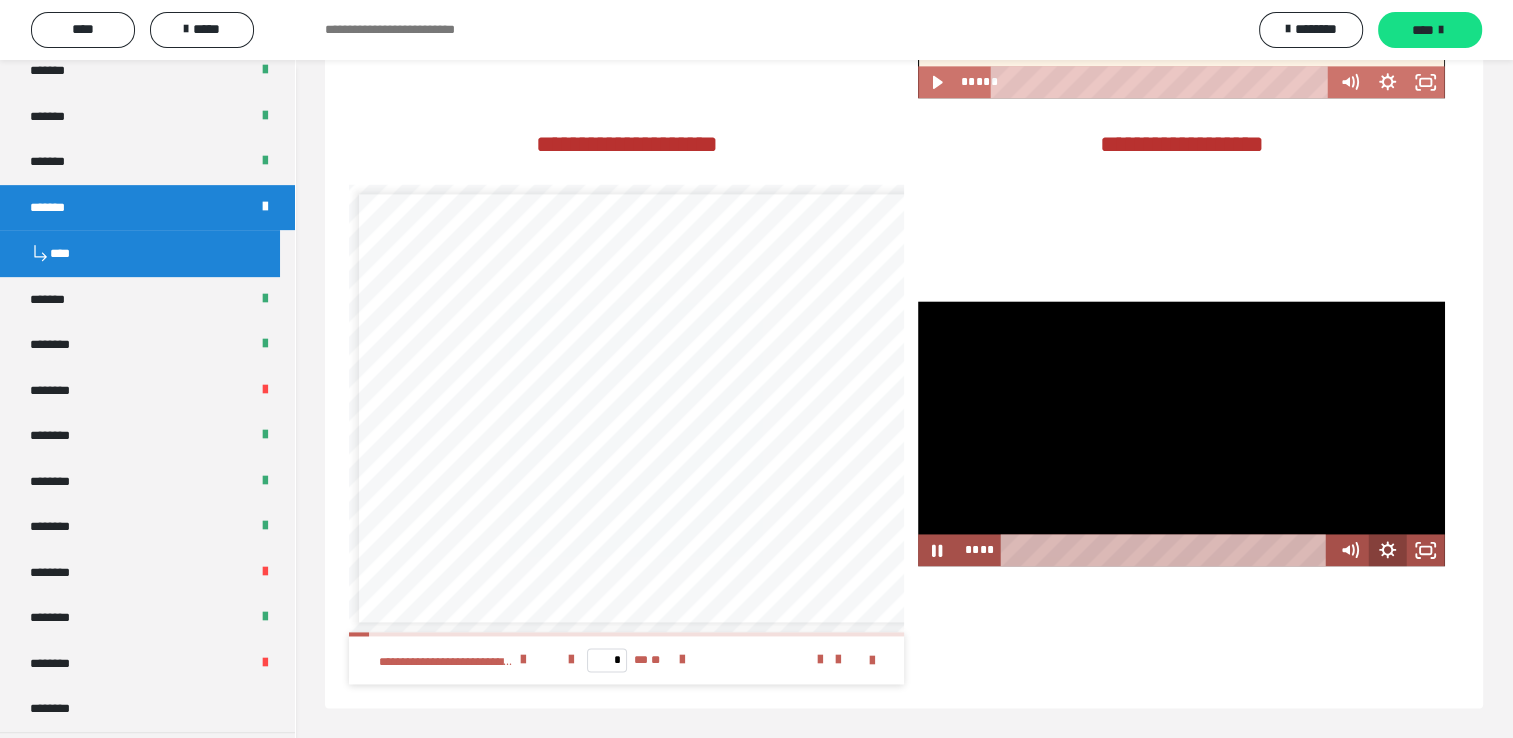 click 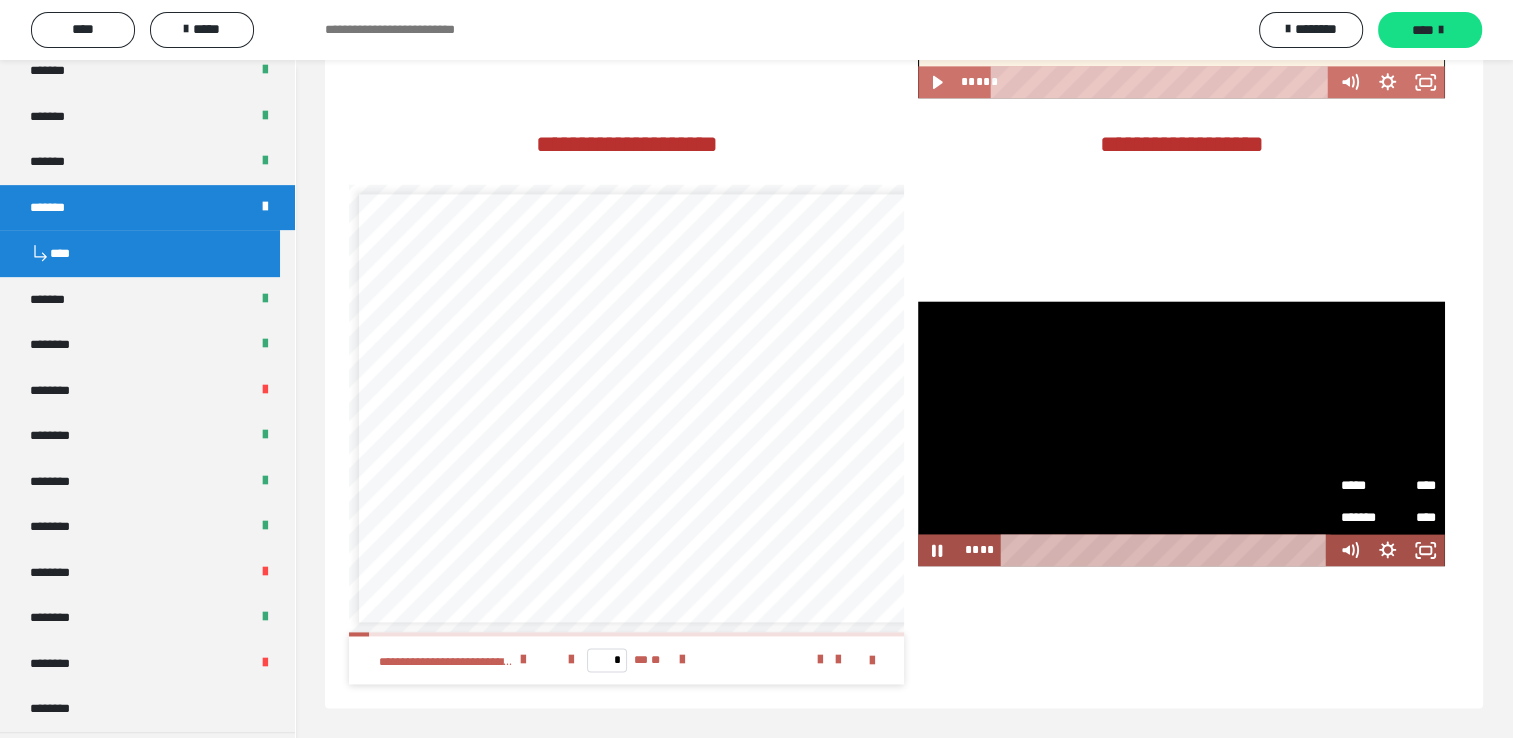 click on "****" at bounding box center [1412, 479] 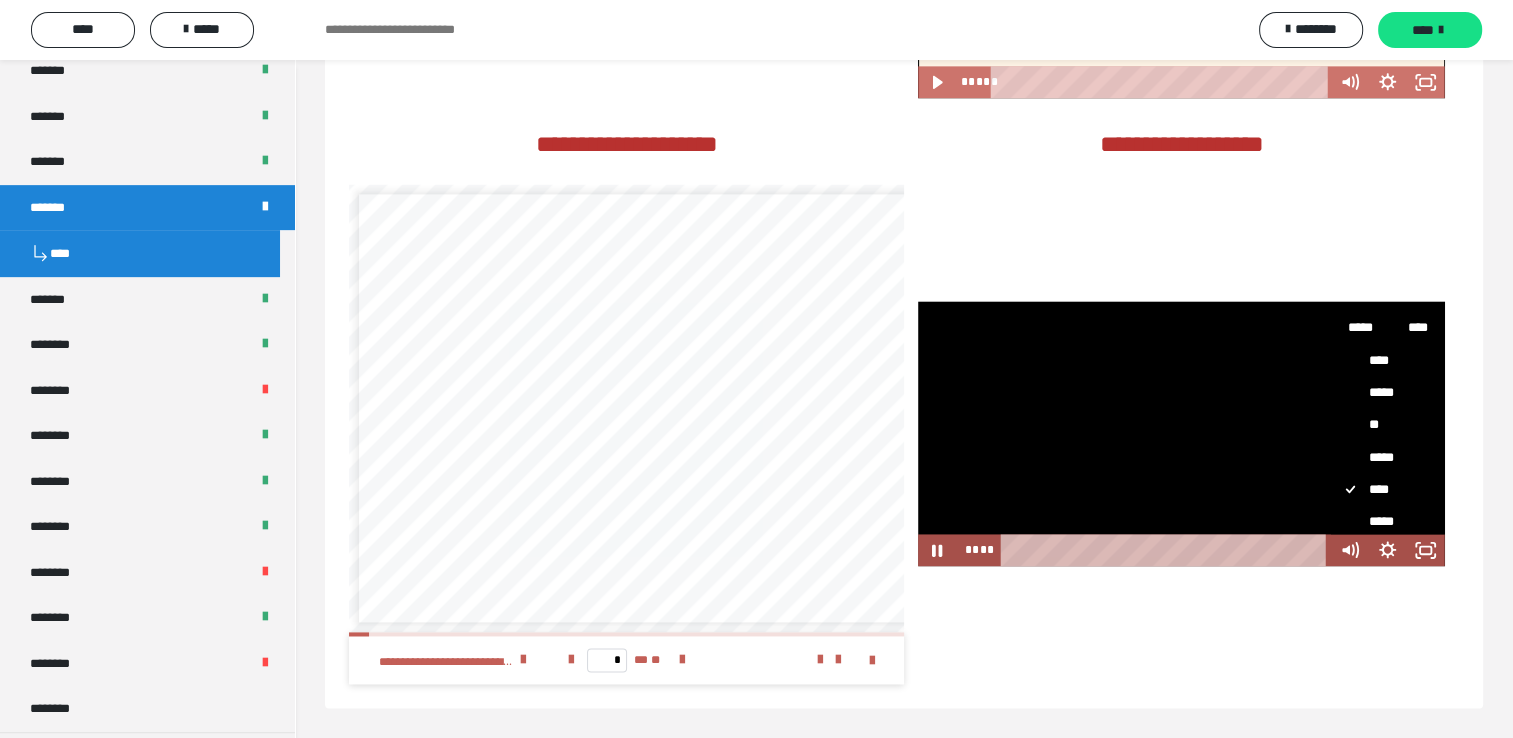 click on "*****" at bounding box center (1380, 457) 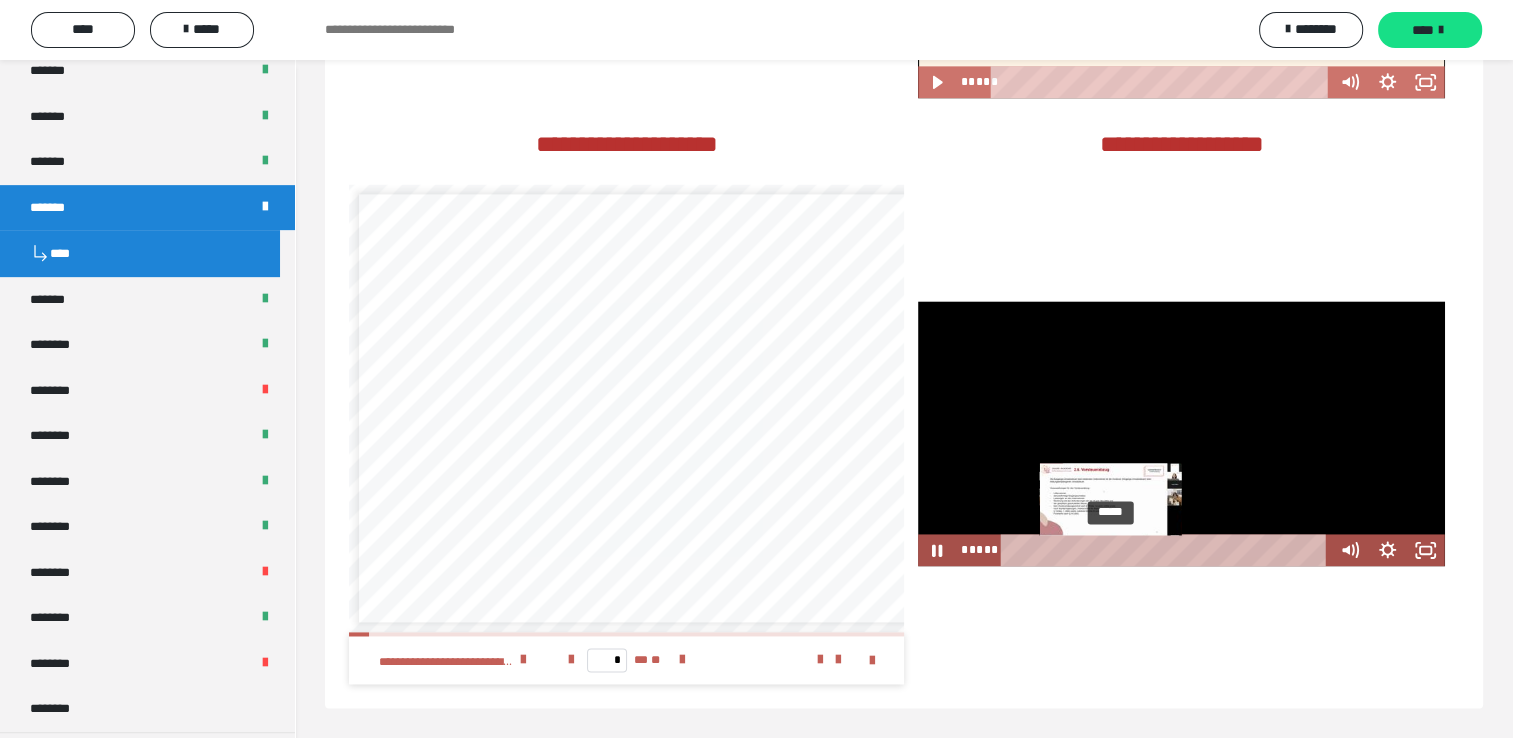 click on "*****" at bounding box center (1167, 550) 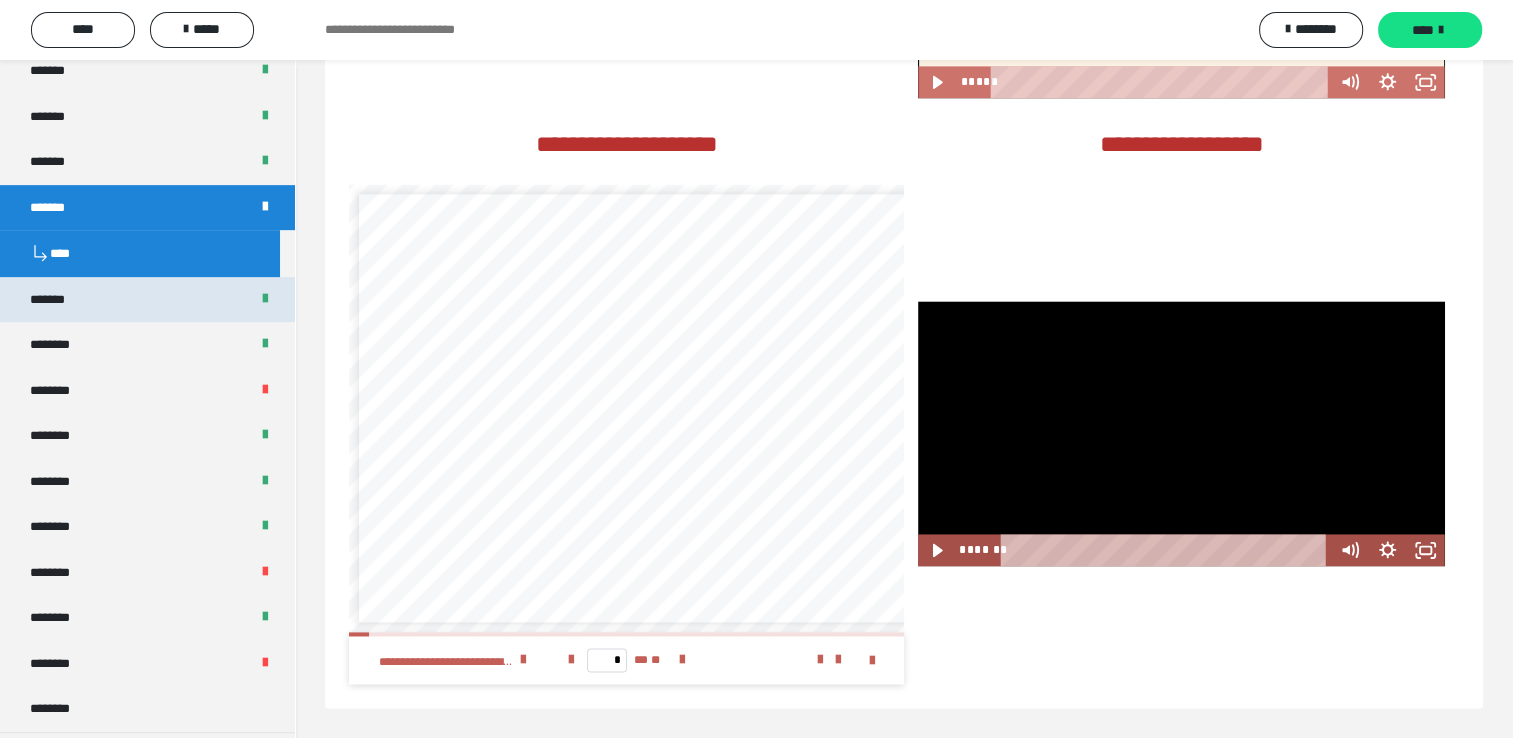 click on "*******" at bounding box center (58, 300) 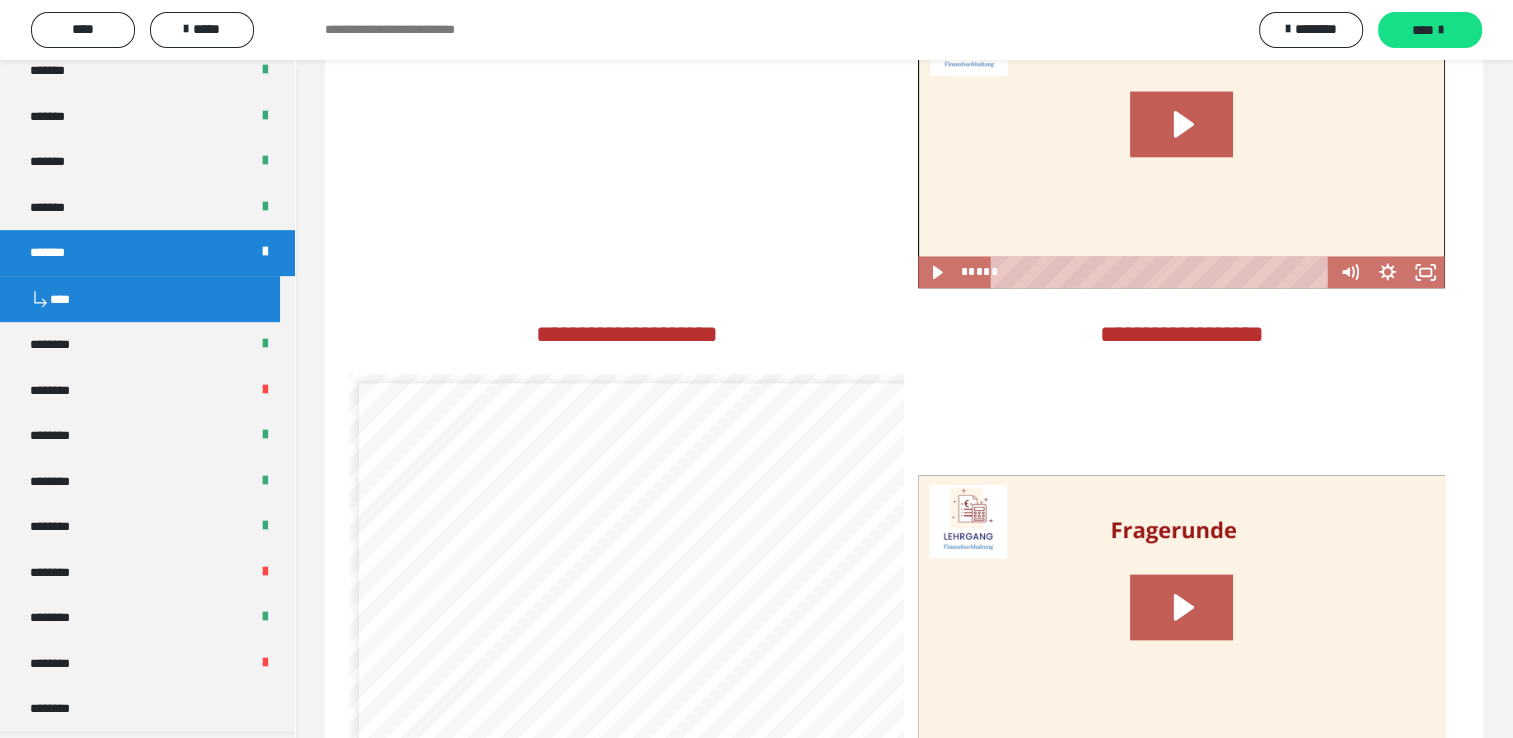 scroll, scrollTop: 3270, scrollLeft: 0, axis: vertical 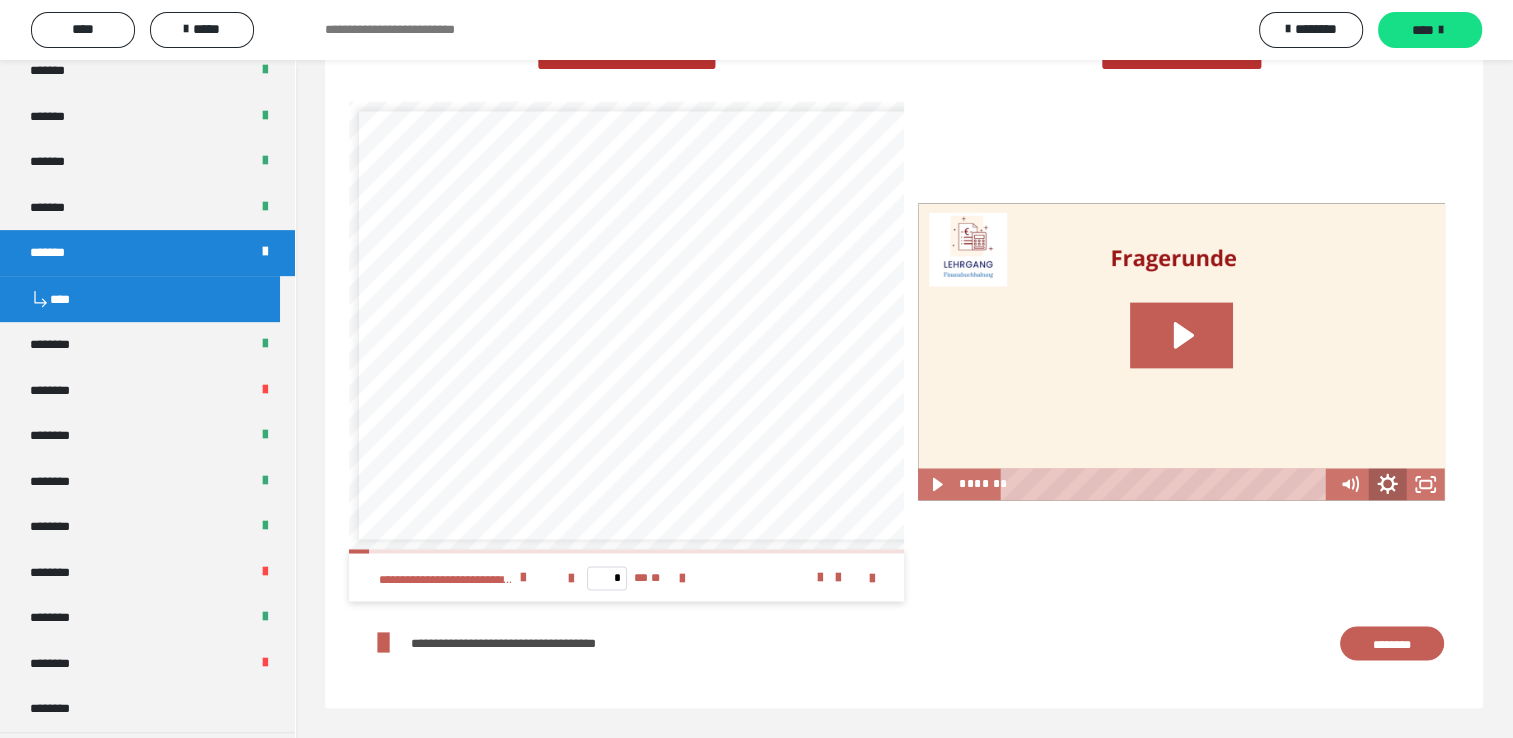 click 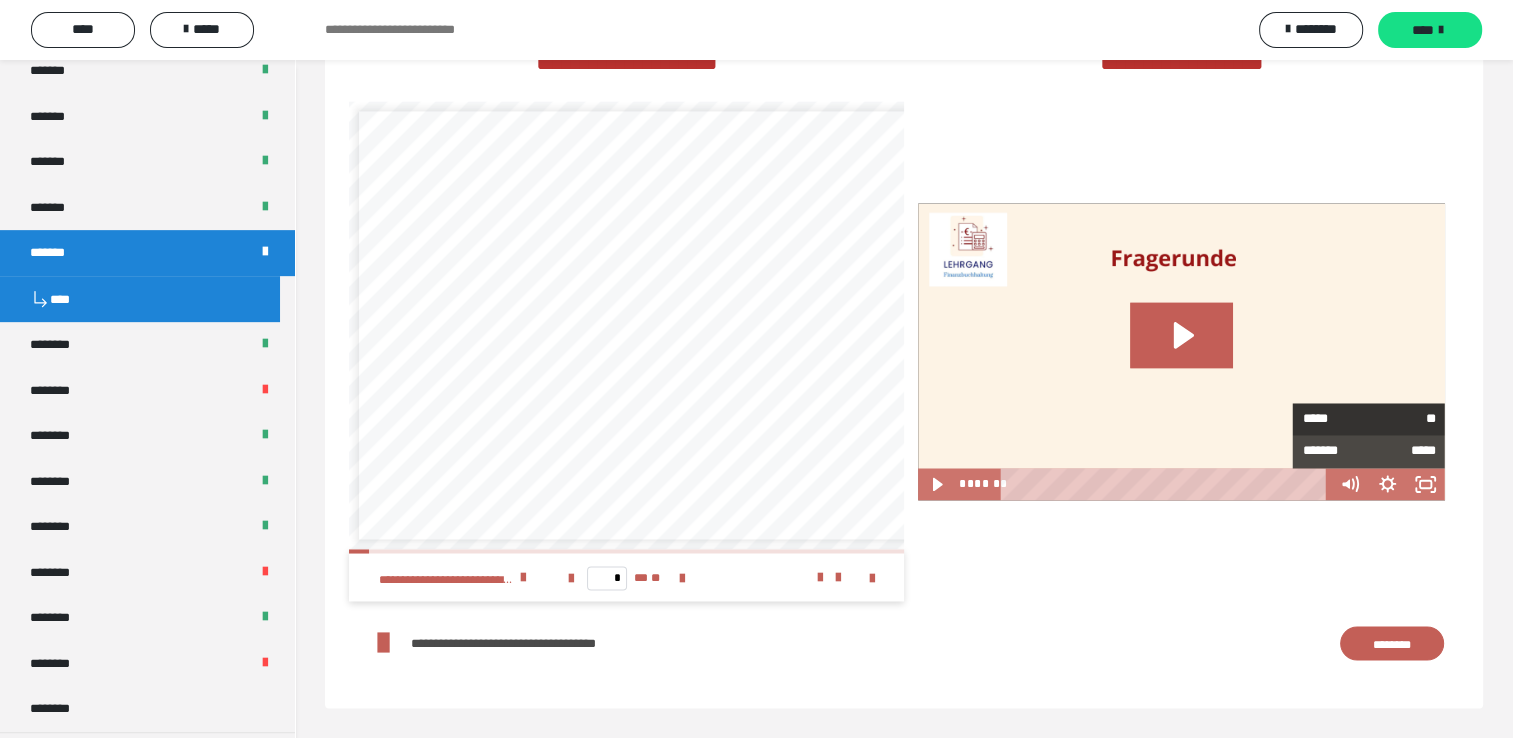 click on "**" at bounding box center [1402, 419] 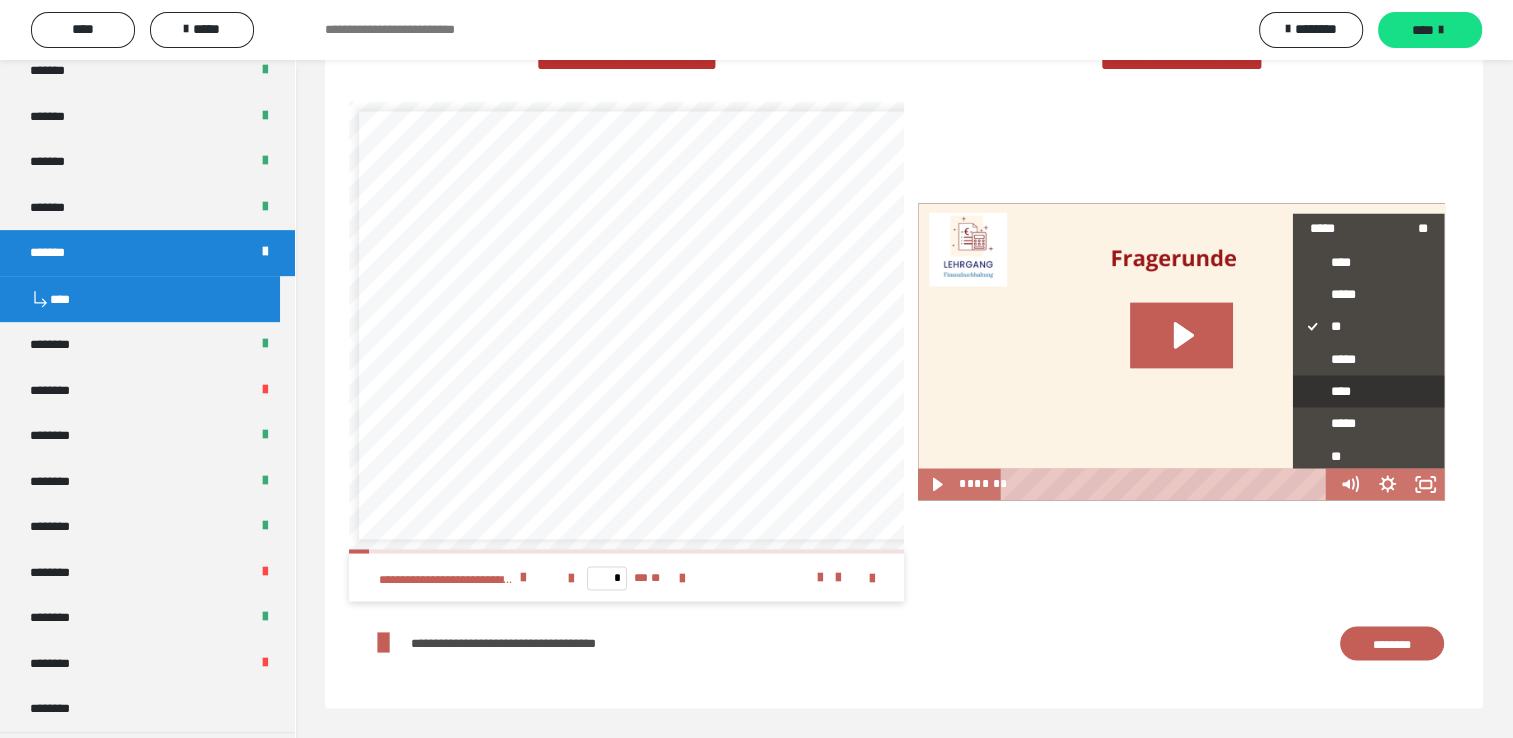 click on "****" at bounding box center [1361, 391] 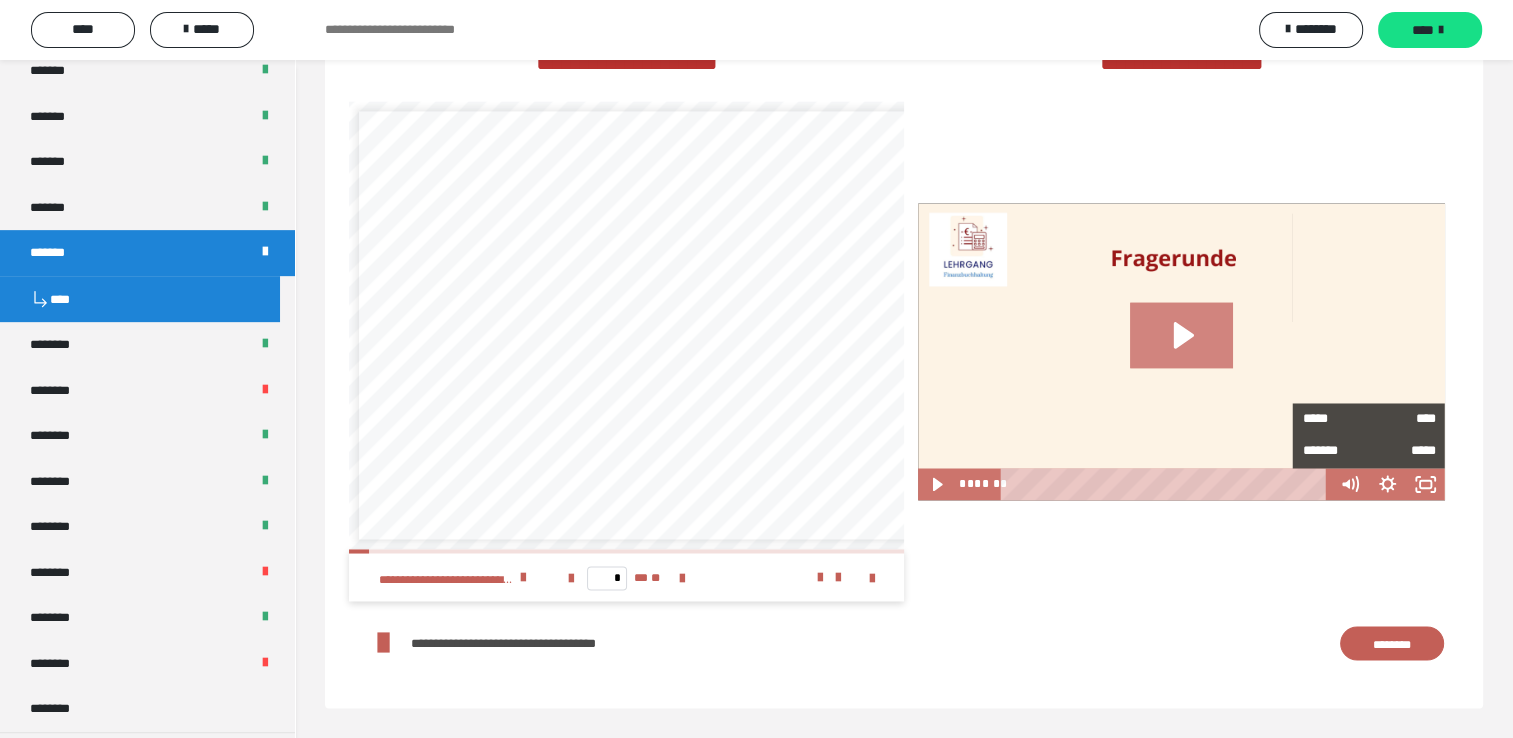 click 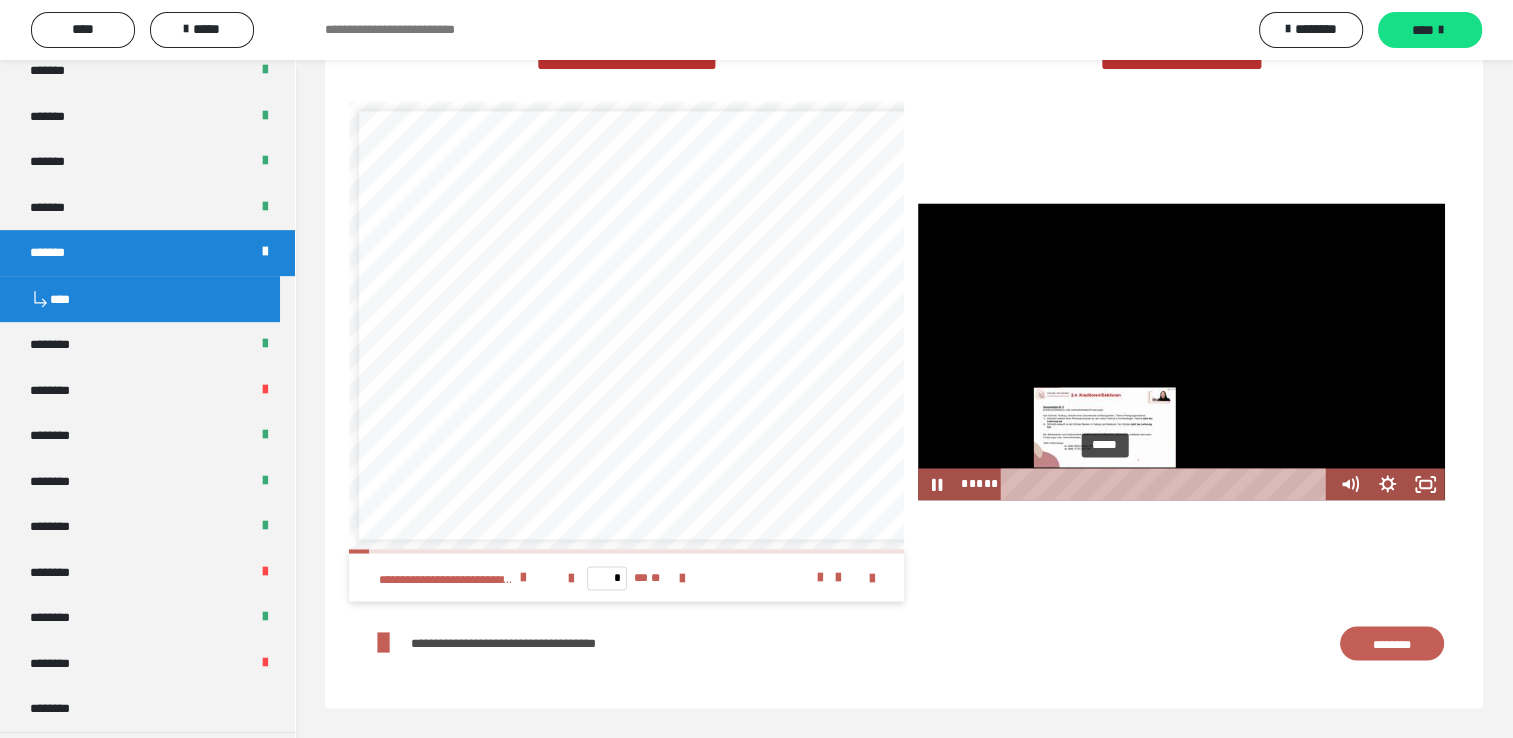 click on "*****" at bounding box center (1167, 484) 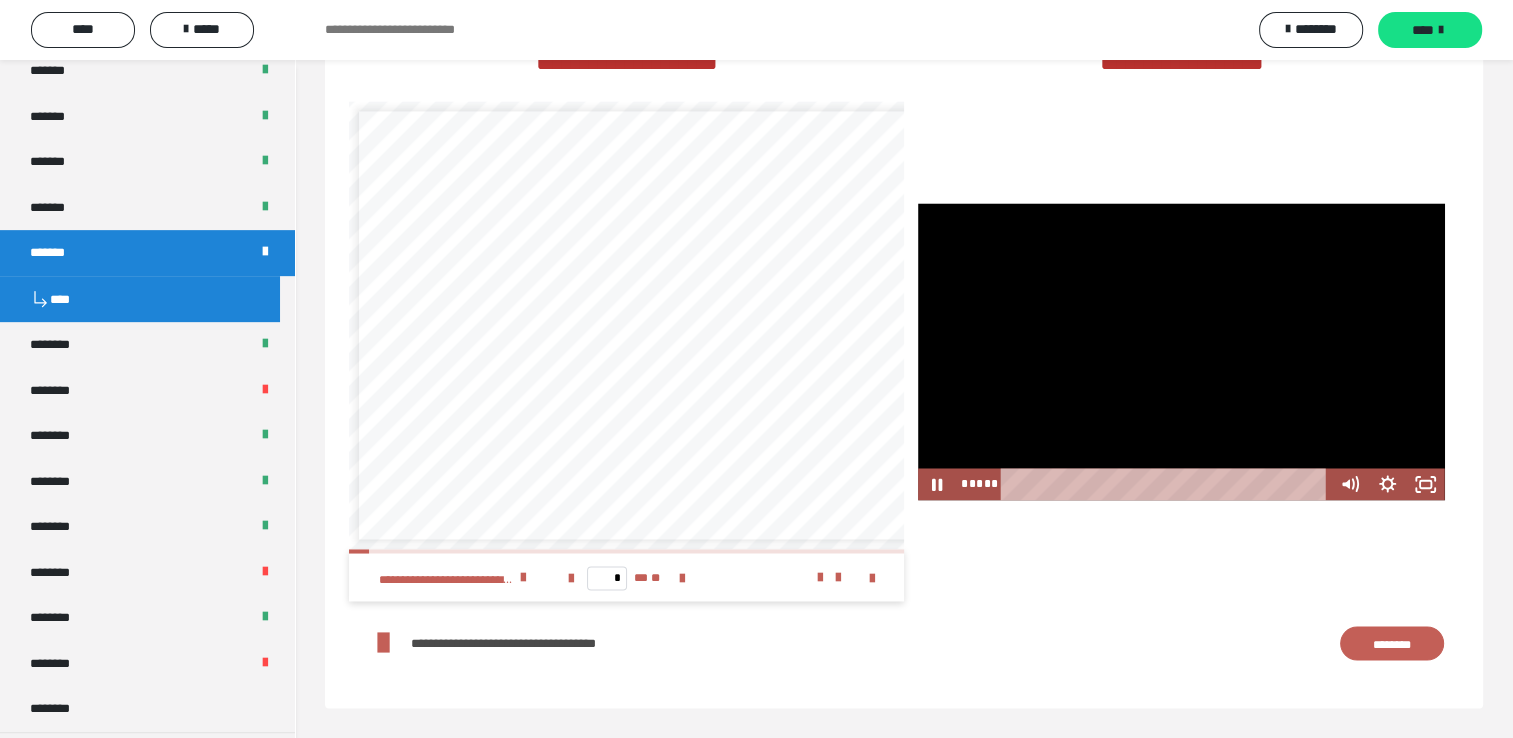 click at bounding box center (1181, 351) 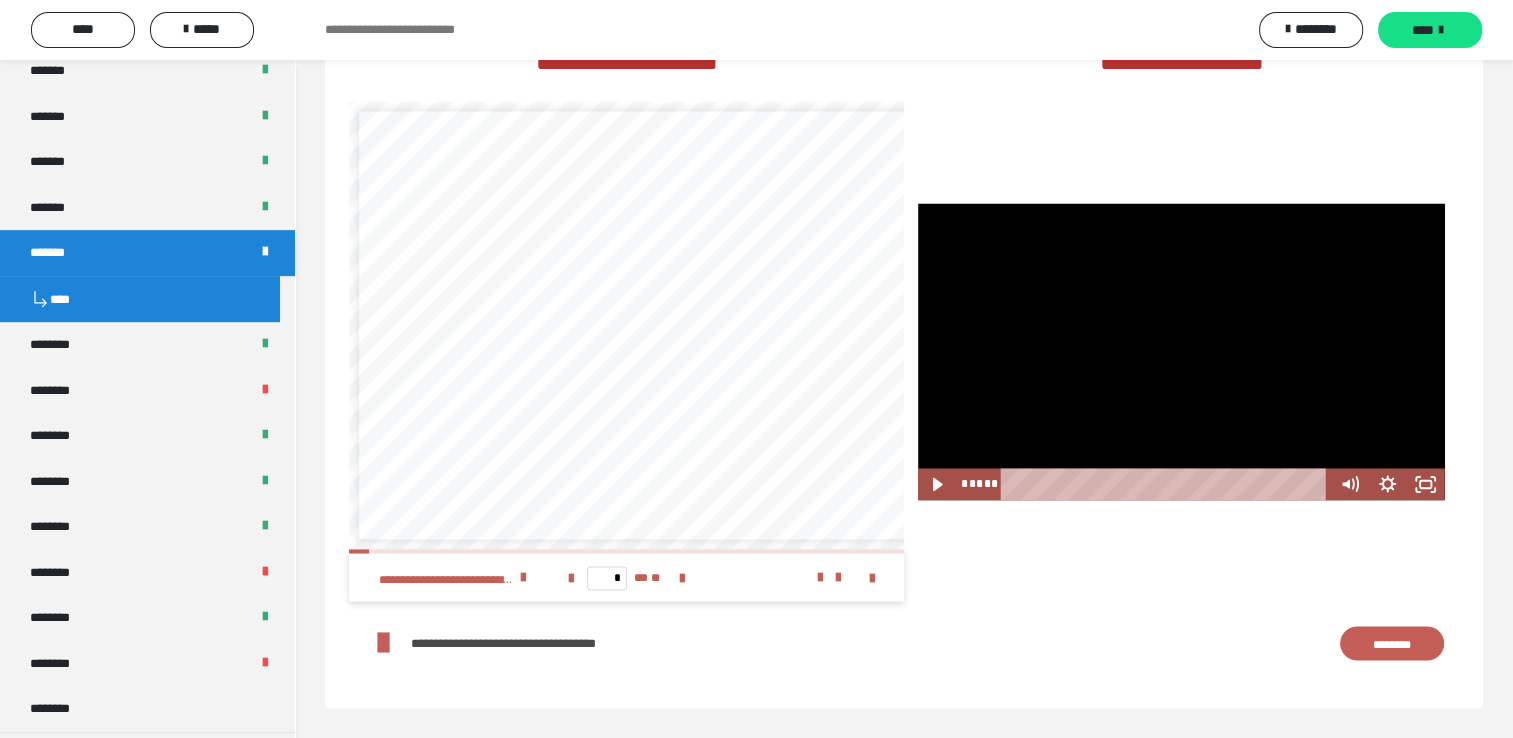 click at bounding box center [1181, 351] 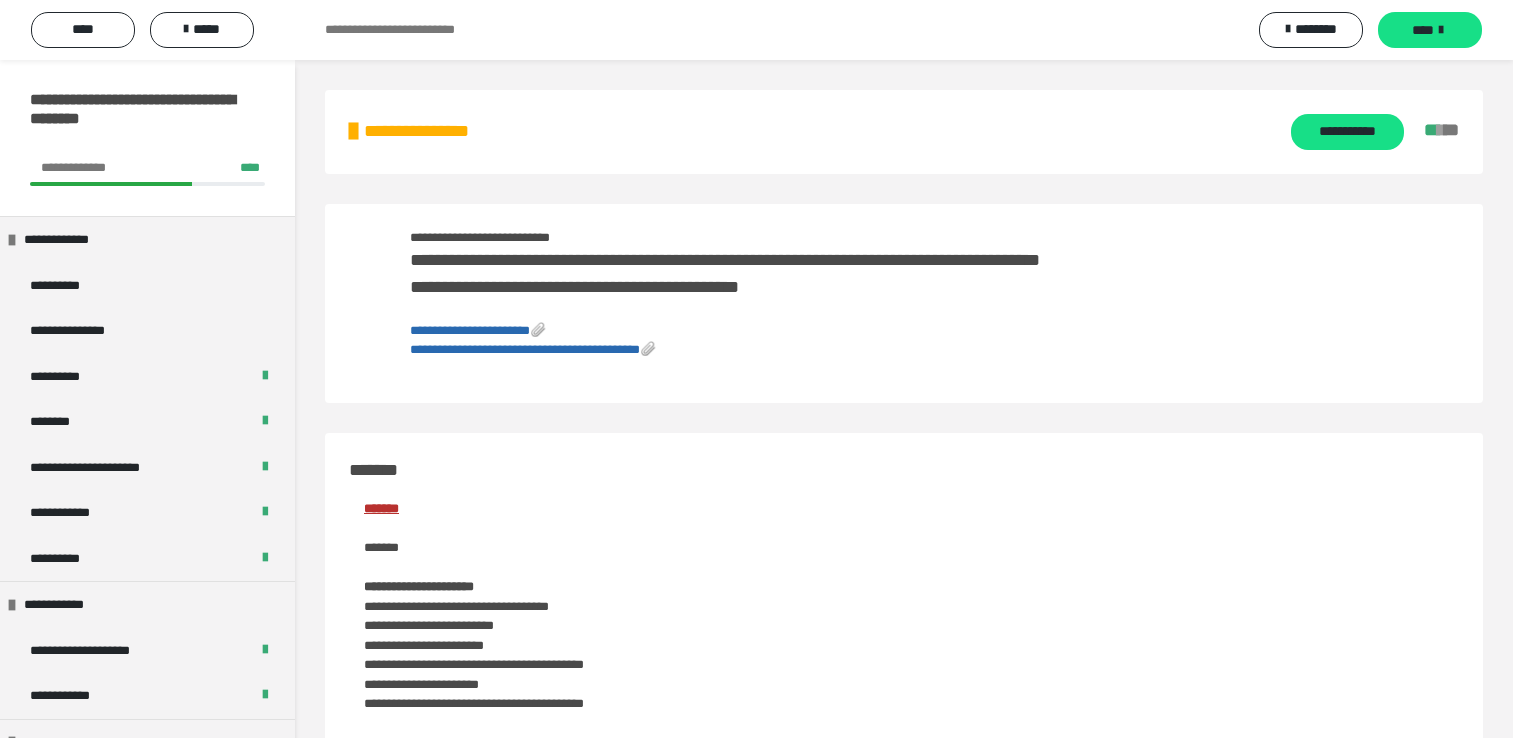 scroll, scrollTop: 3270, scrollLeft: 0, axis: vertical 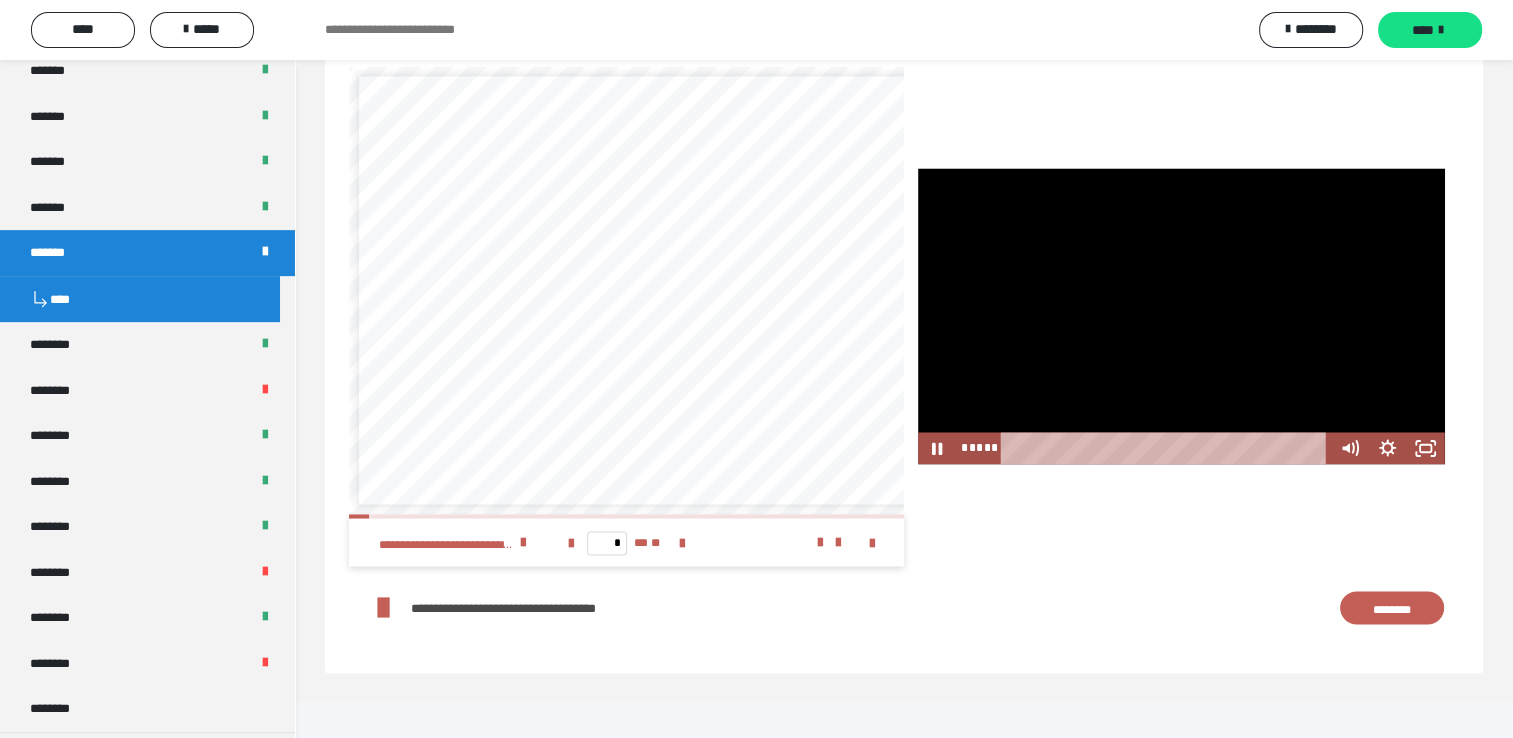 click at bounding box center [1181, 316] 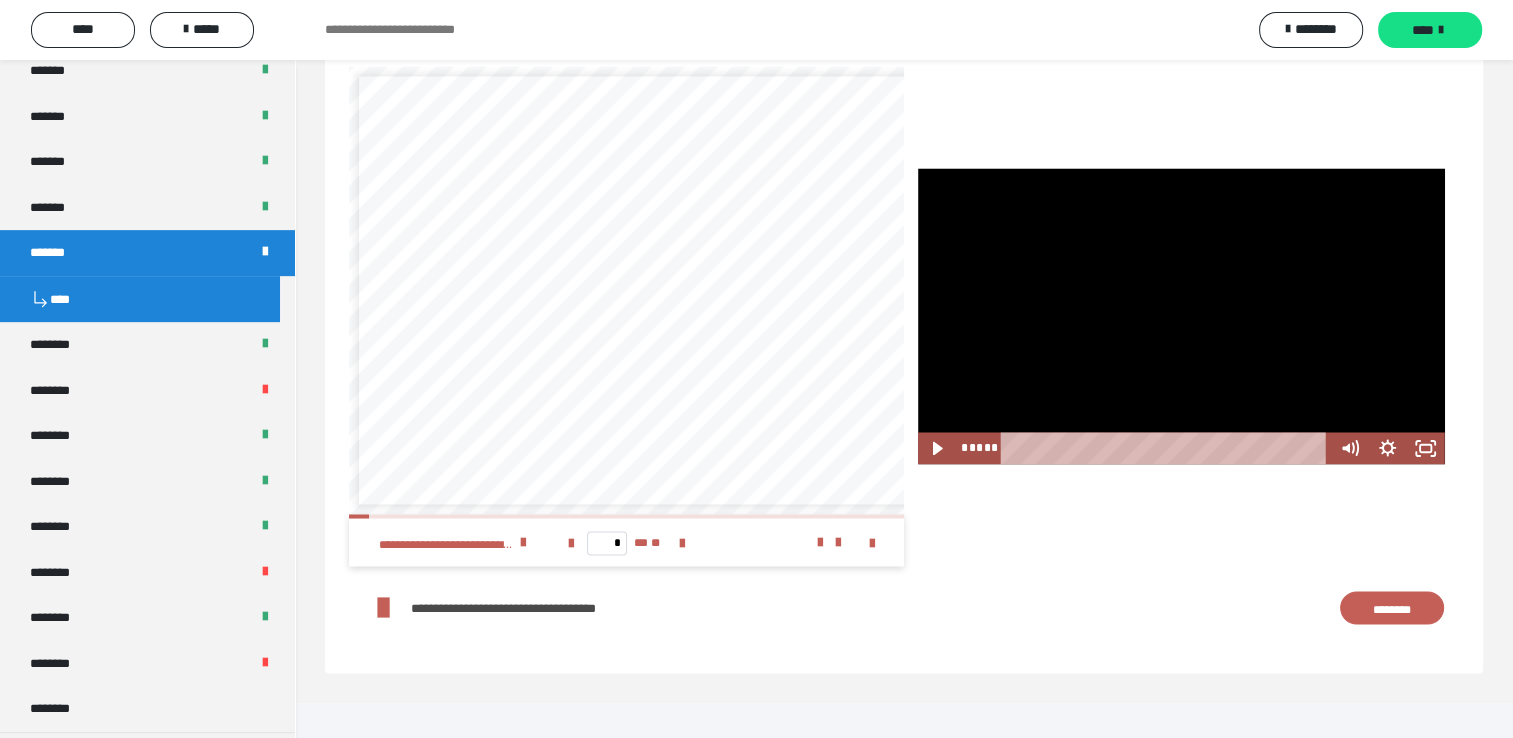 click at bounding box center (1181, 316) 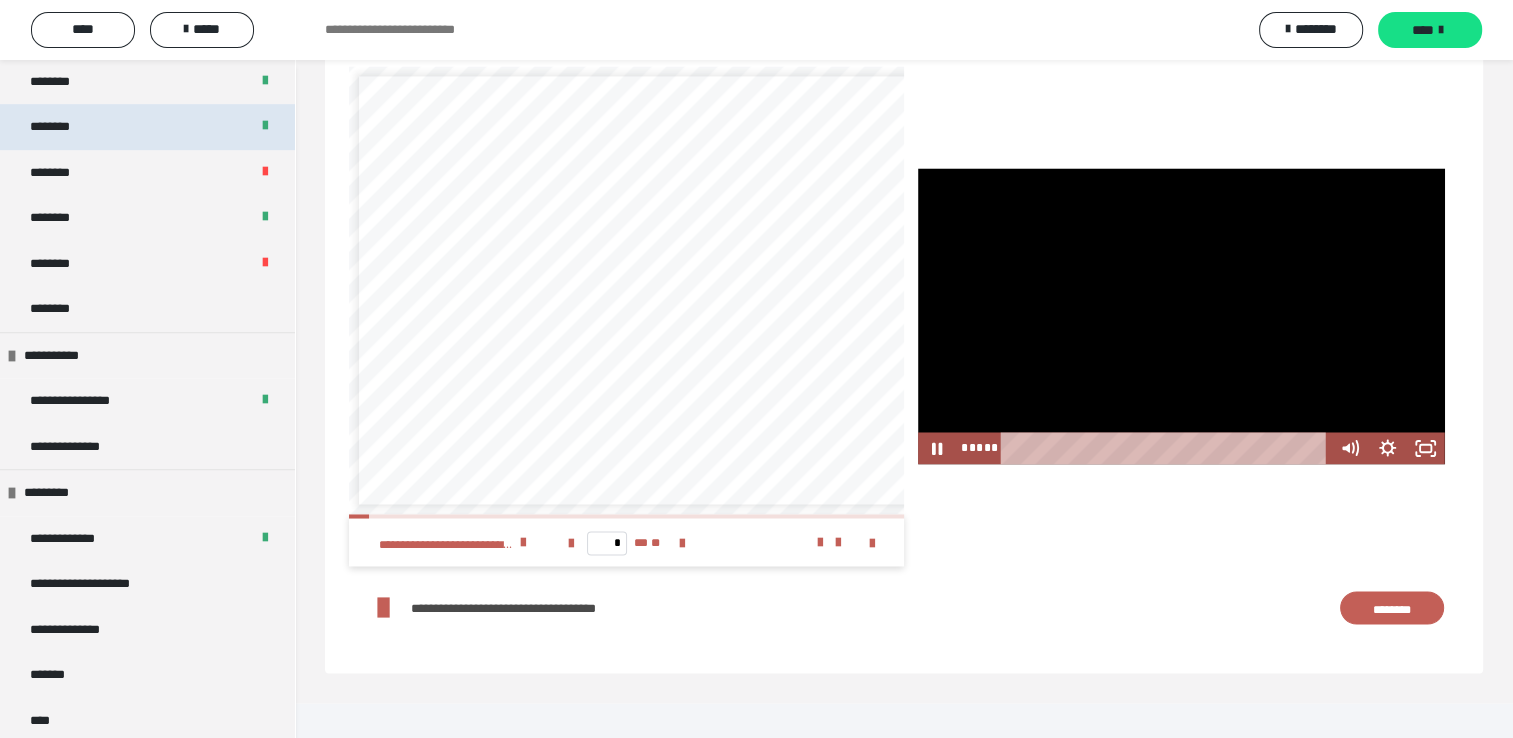 scroll, scrollTop: 999, scrollLeft: 0, axis: vertical 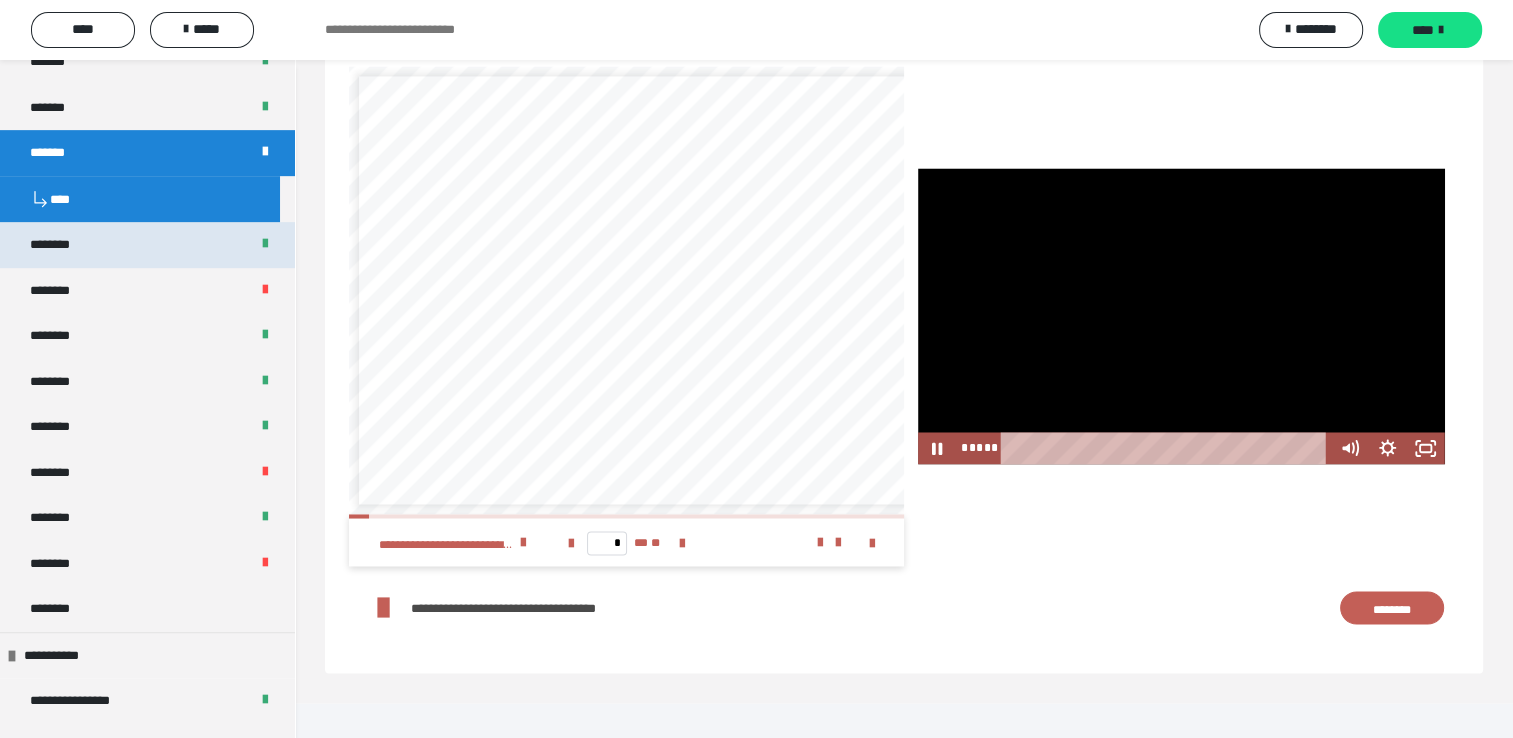 click on "********" at bounding box center (147, 245) 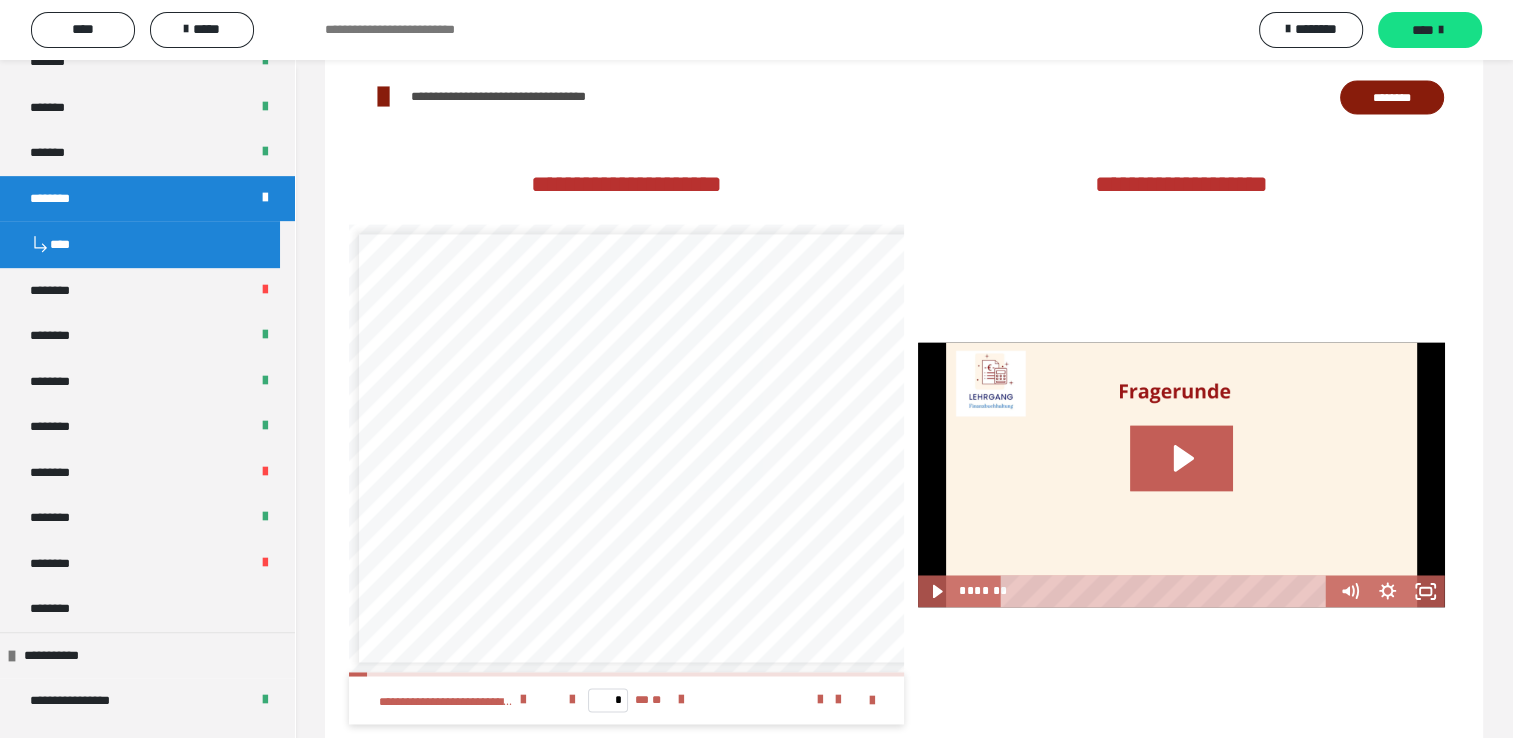 scroll, scrollTop: 3141, scrollLeft: 0, axis: vertical 